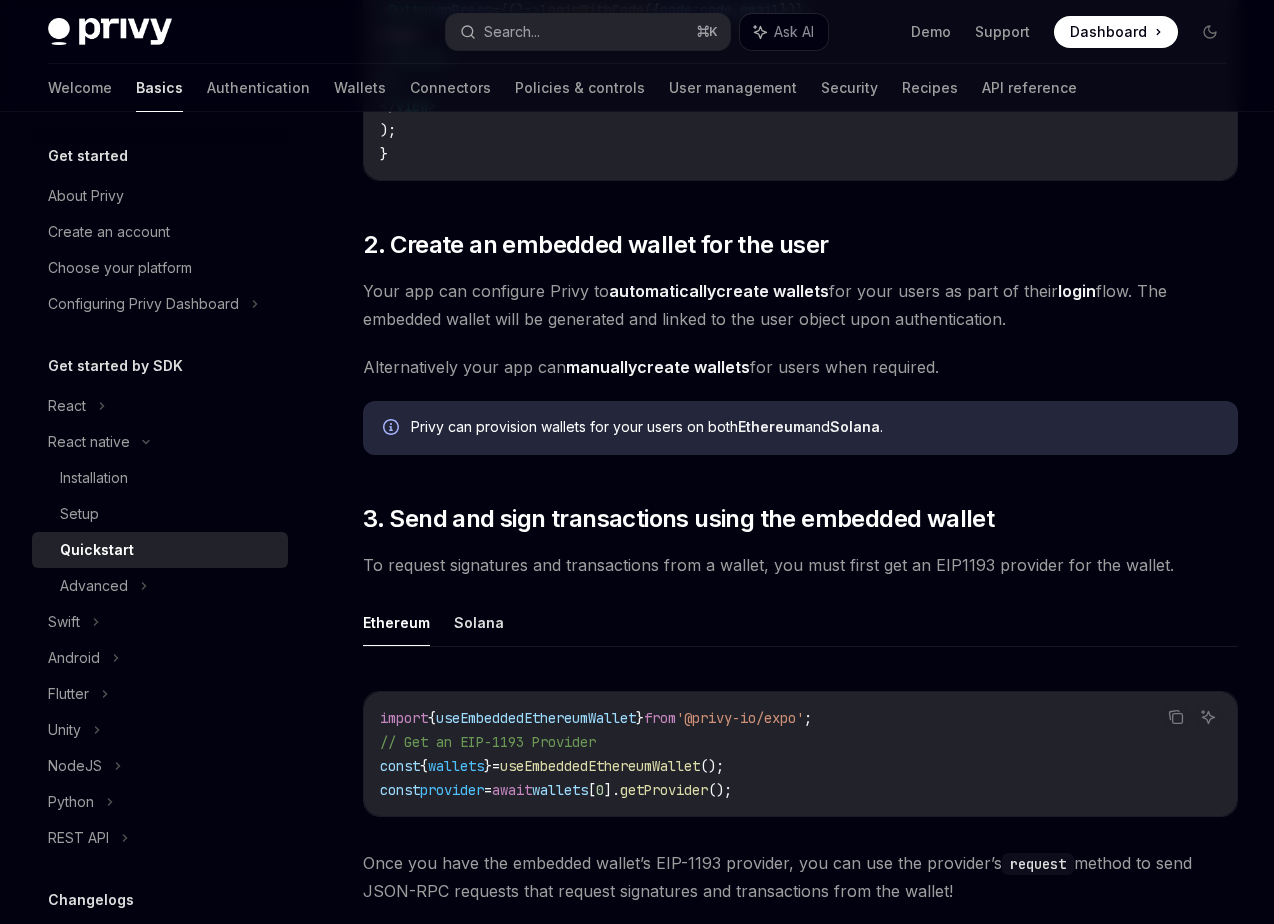 scroll, scrollTop: 1765, scrollLeft: 0, axis: vertical 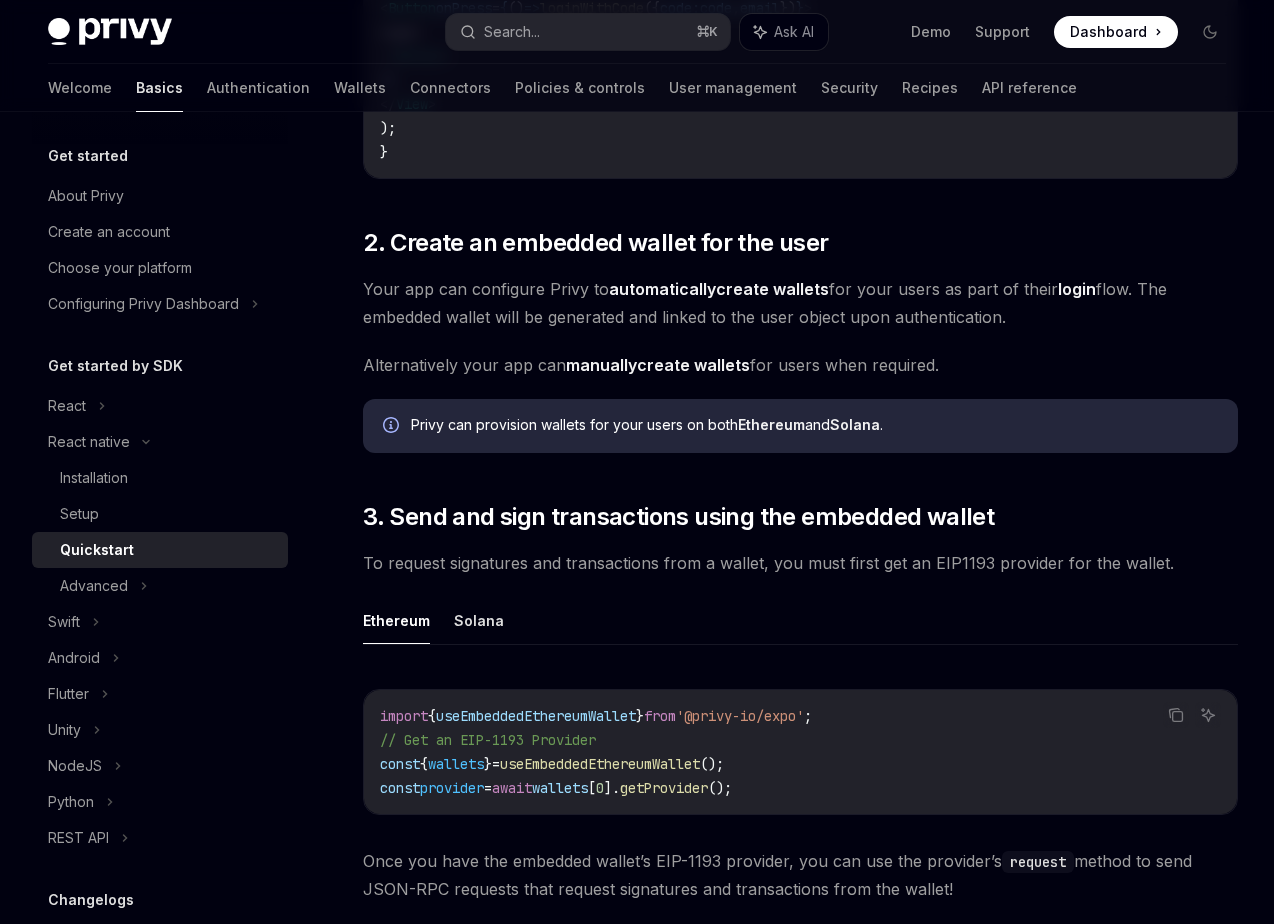 click on "manually  create wallets" at bounding box center [658, 365] 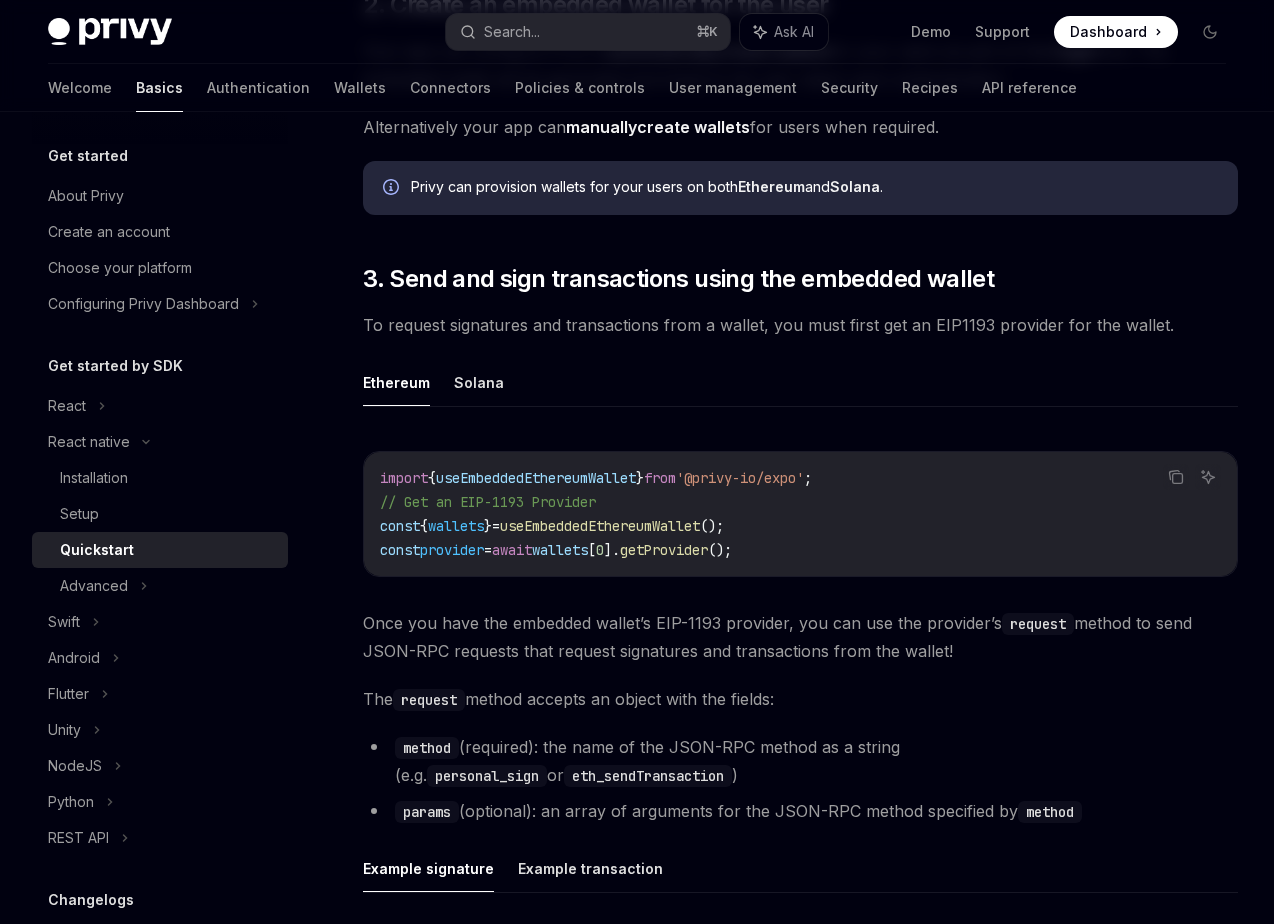 scroll, scrollTop: 2008, scrollLeft: 0, axis: vertical 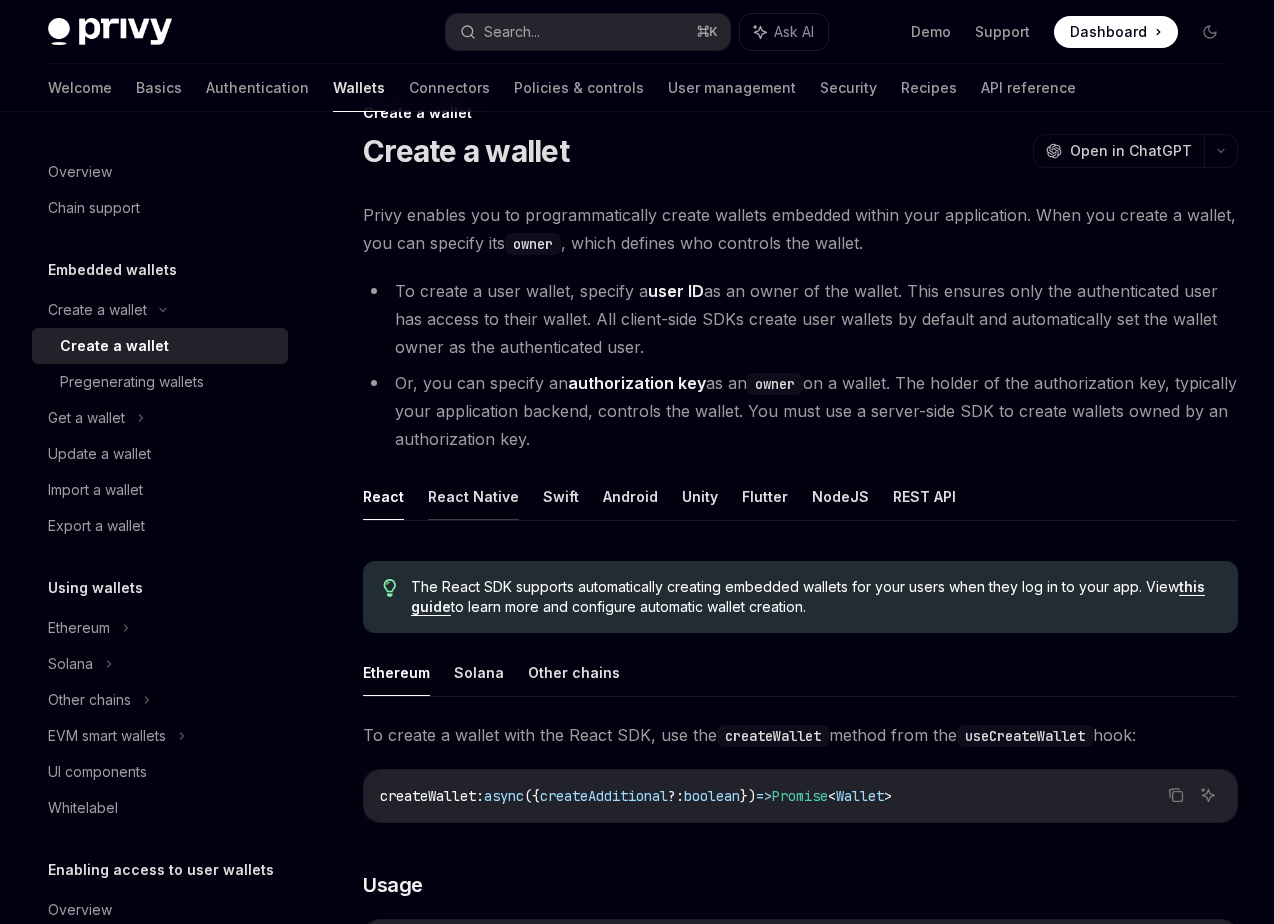 click on "React Native" at bounding box center (473, 496) 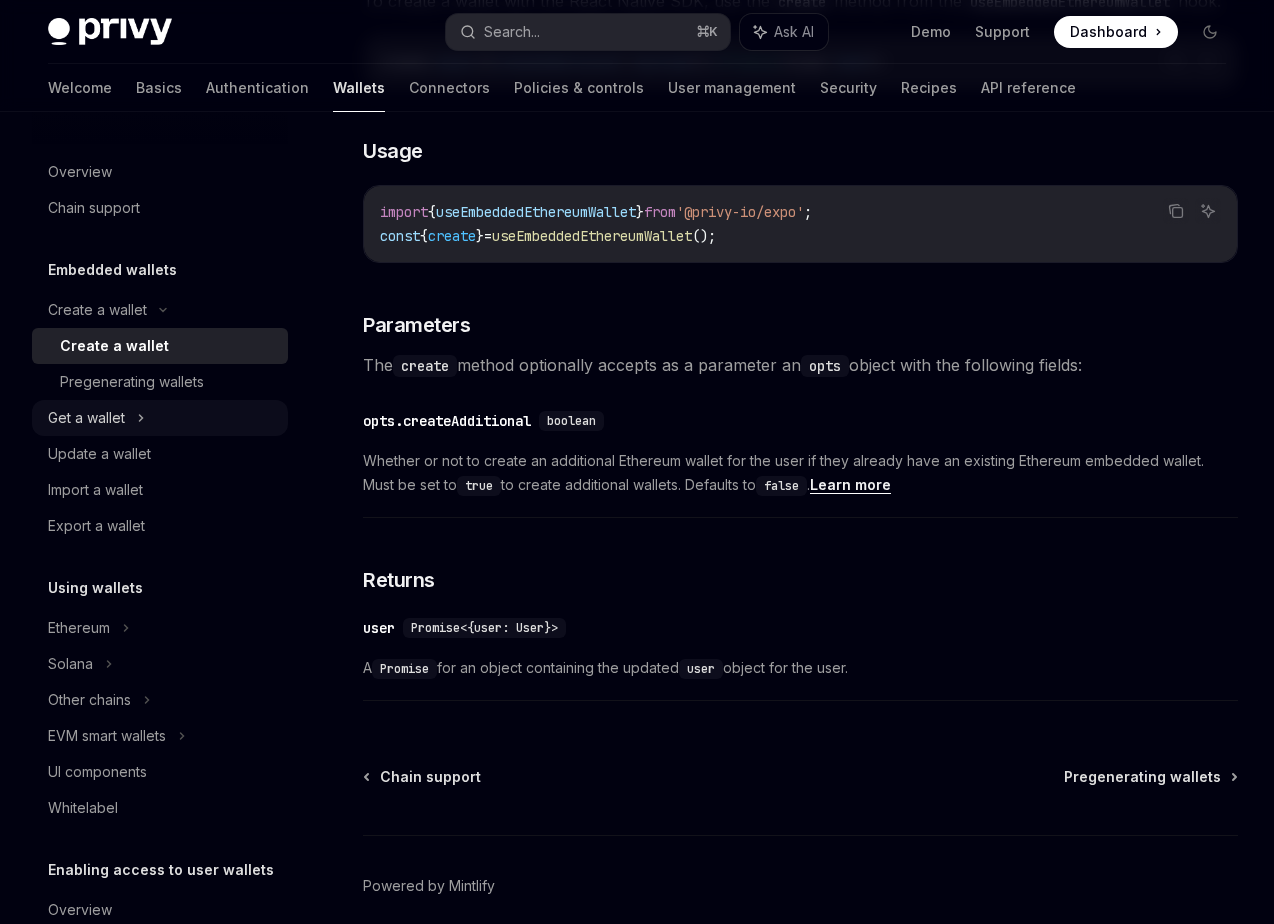 scroll, scrollTop: 770, scrollLeft: 0, axis: vertical 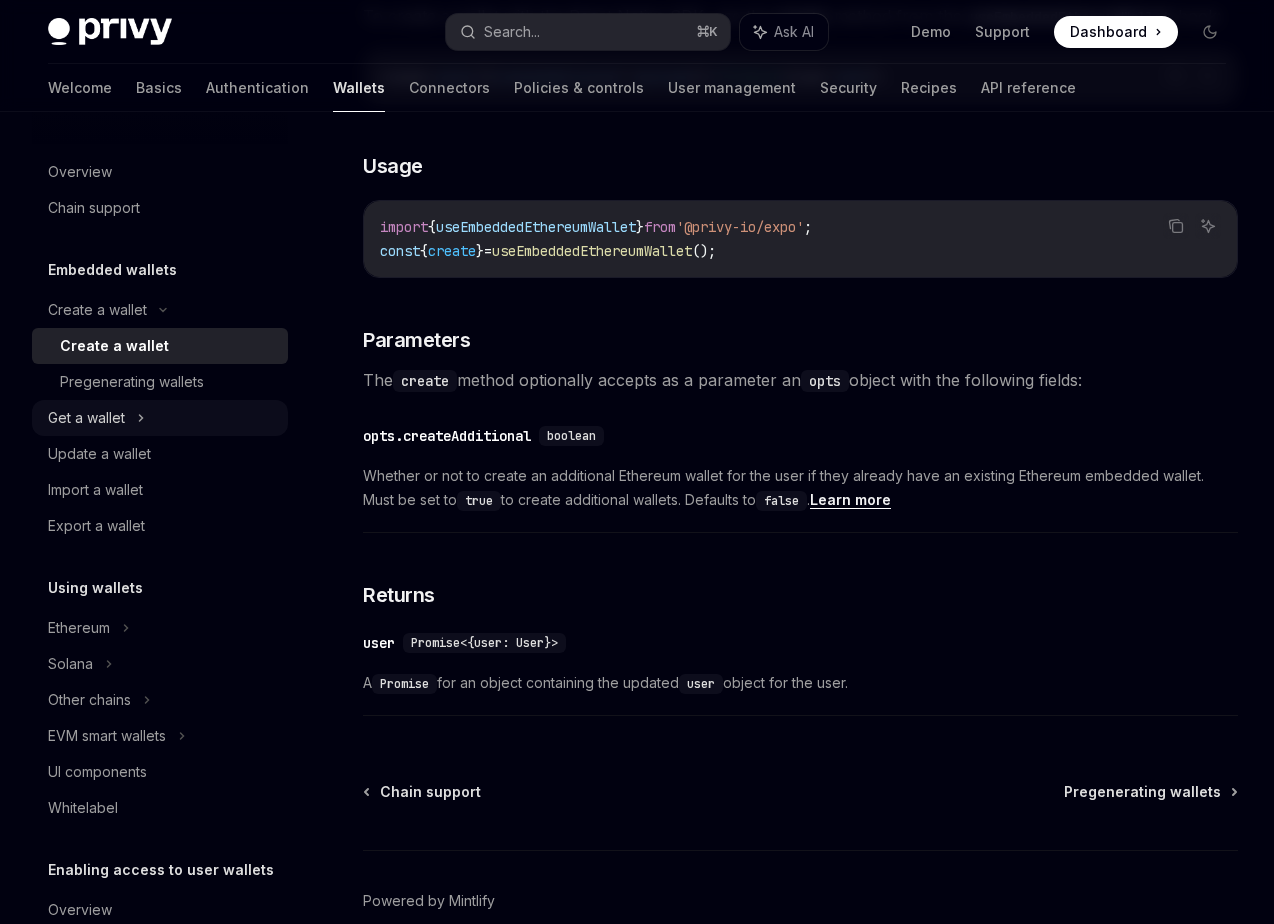 click on "Get a wallet" at bounding box center [160, 418] 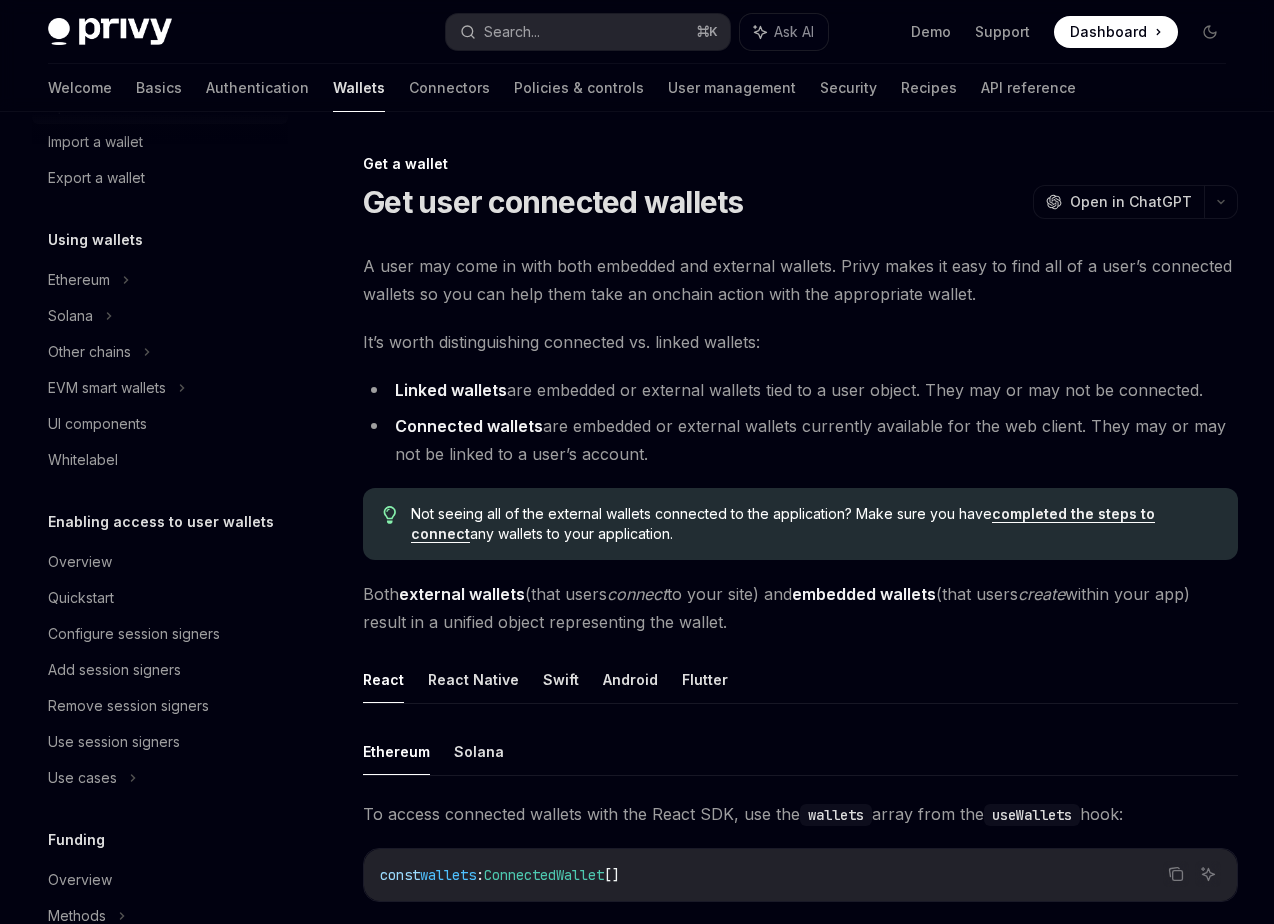 scroll, scrollTop: 466, scrollLeft: 0, axis: vertical 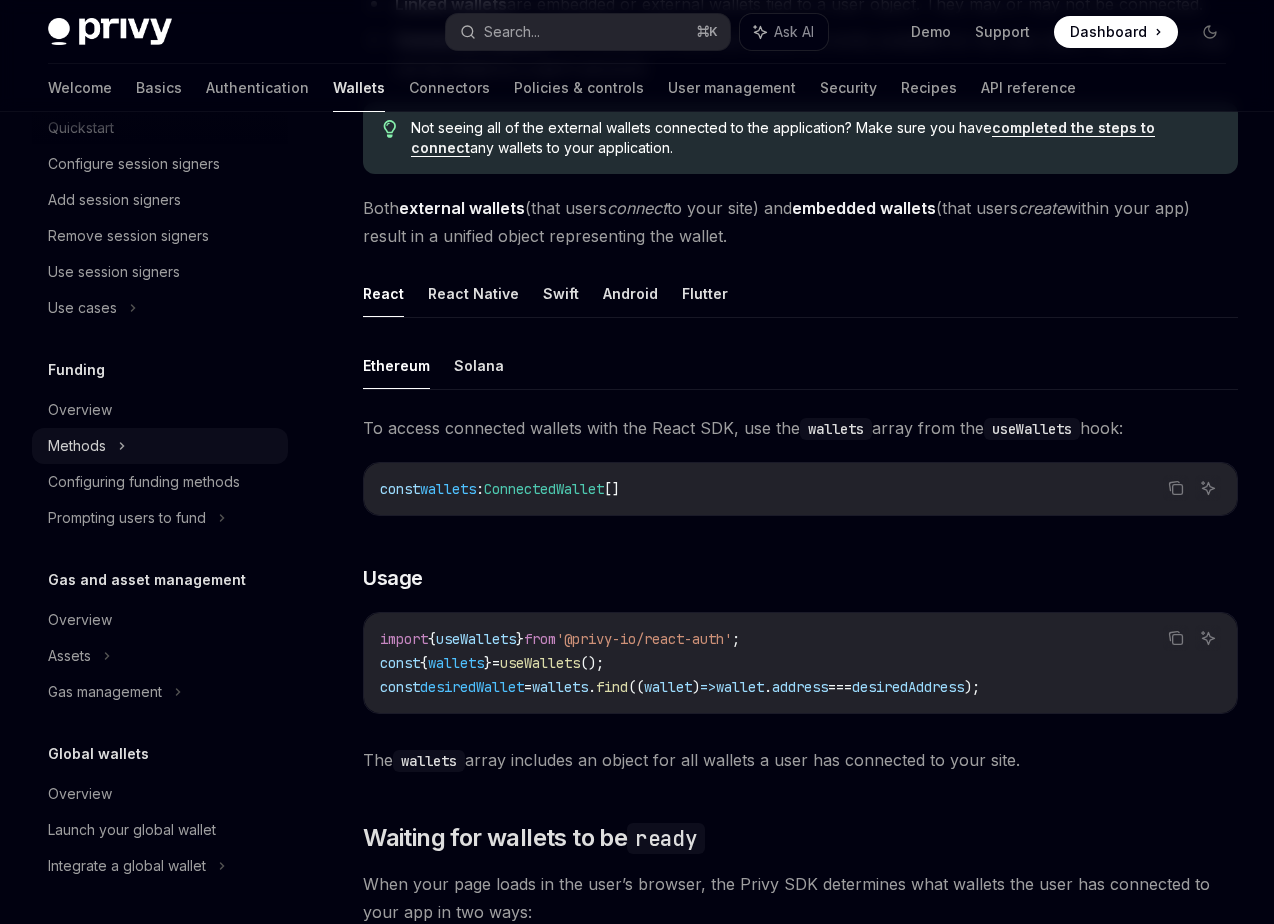click on "Methods" at bounding box center (160, -508) 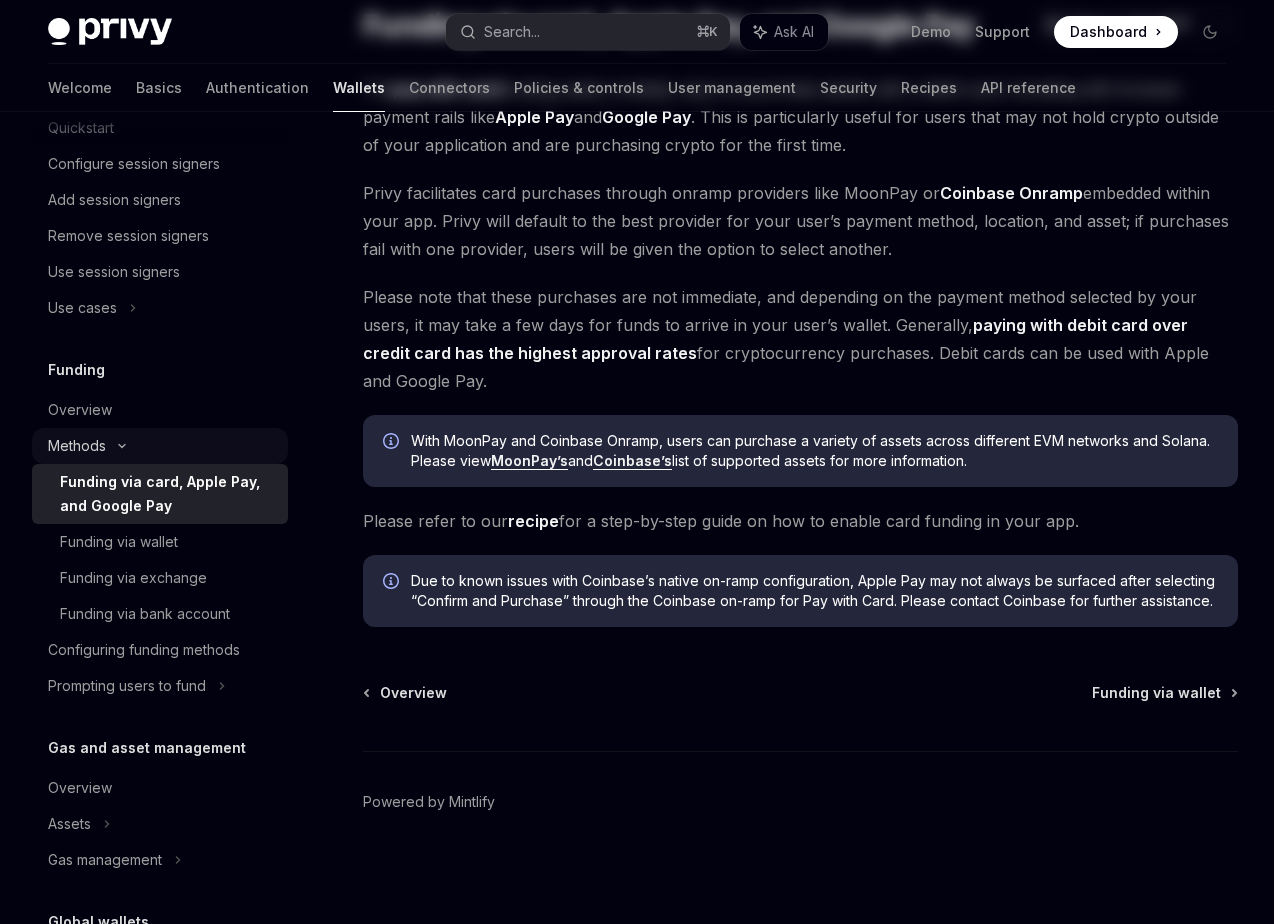 scroll, scrollTop: 0, scrollLeft: 0, axis: both 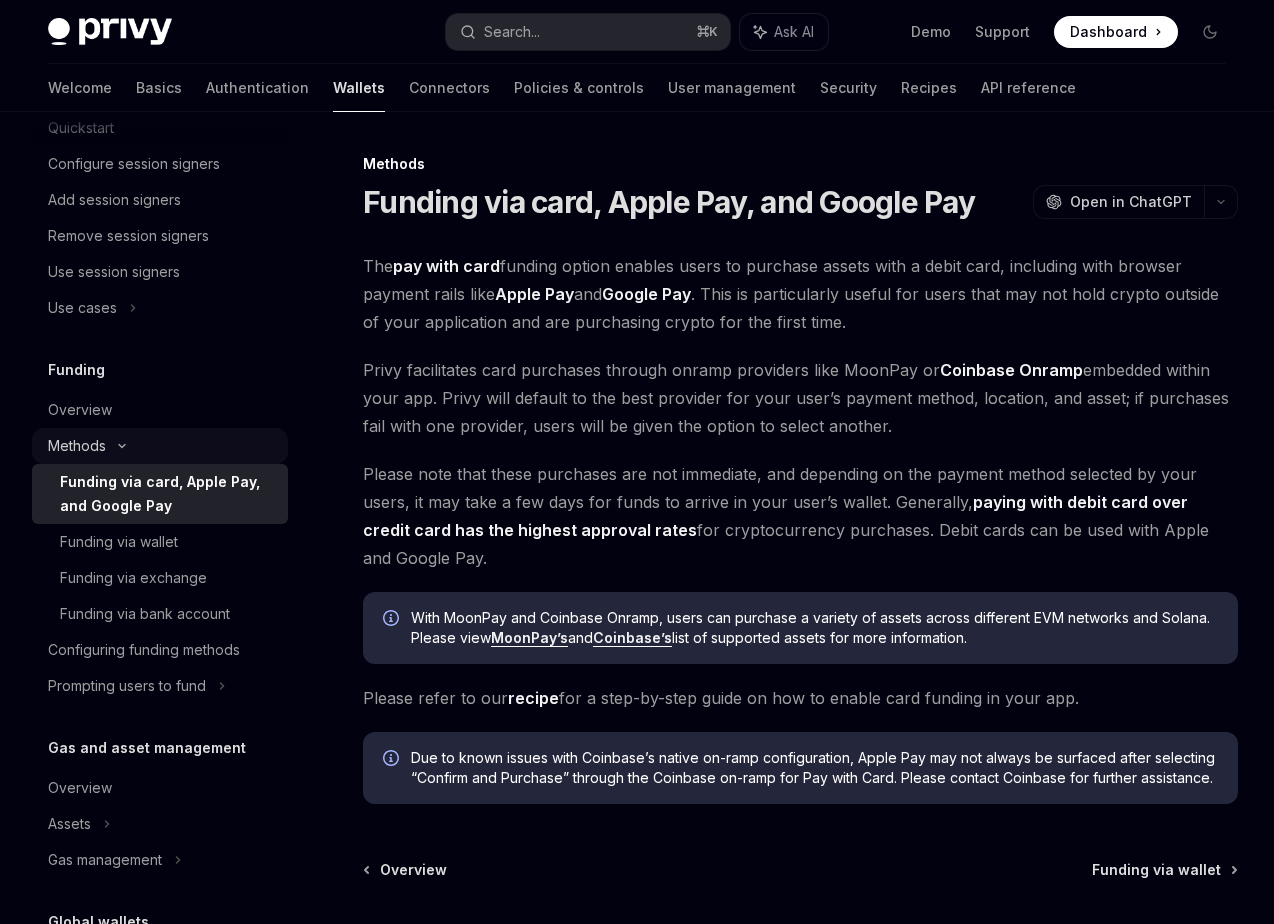 click on "Methods" at bounding box center (160, -508) 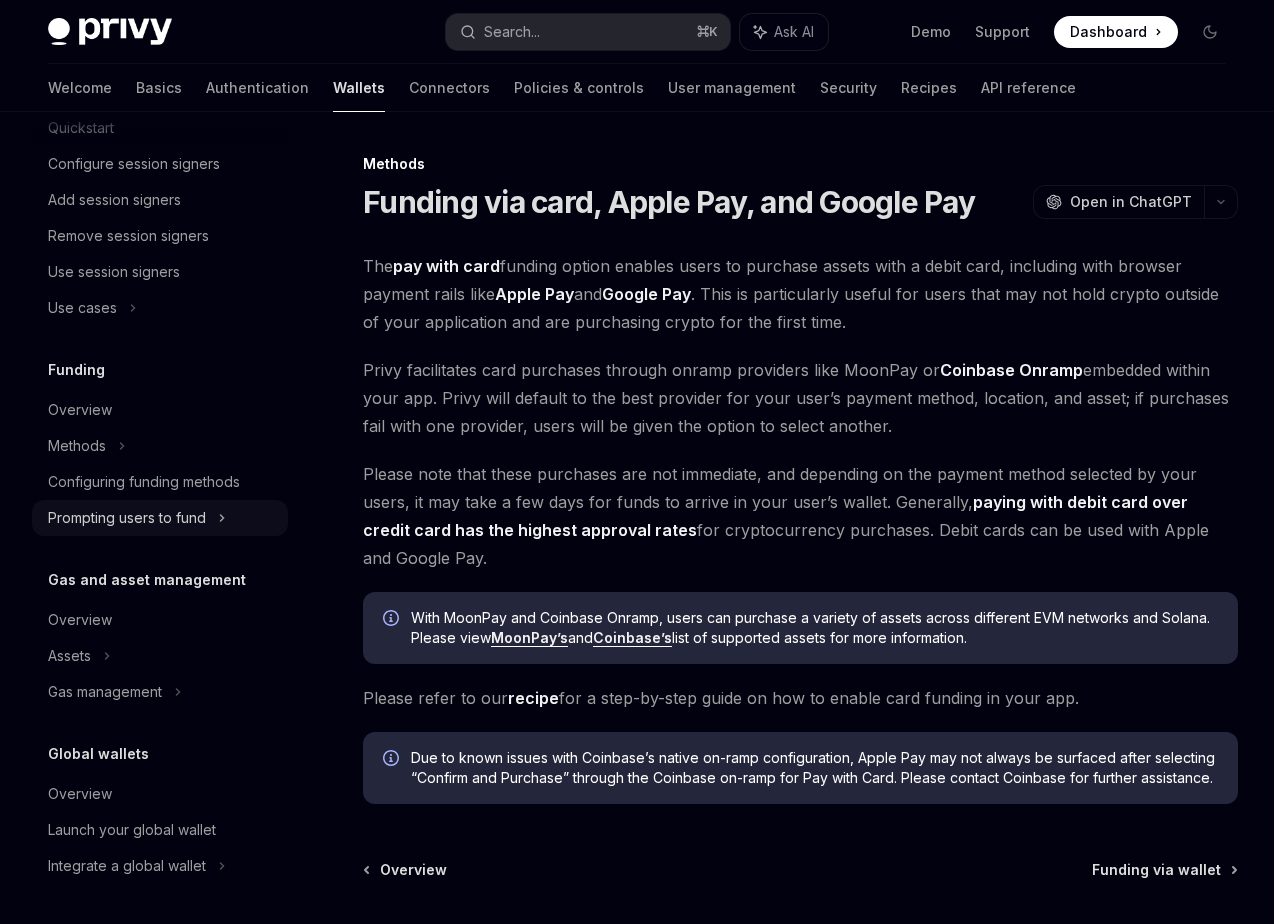 click on "Prompting users to fund" at bounding box center [160, -82] 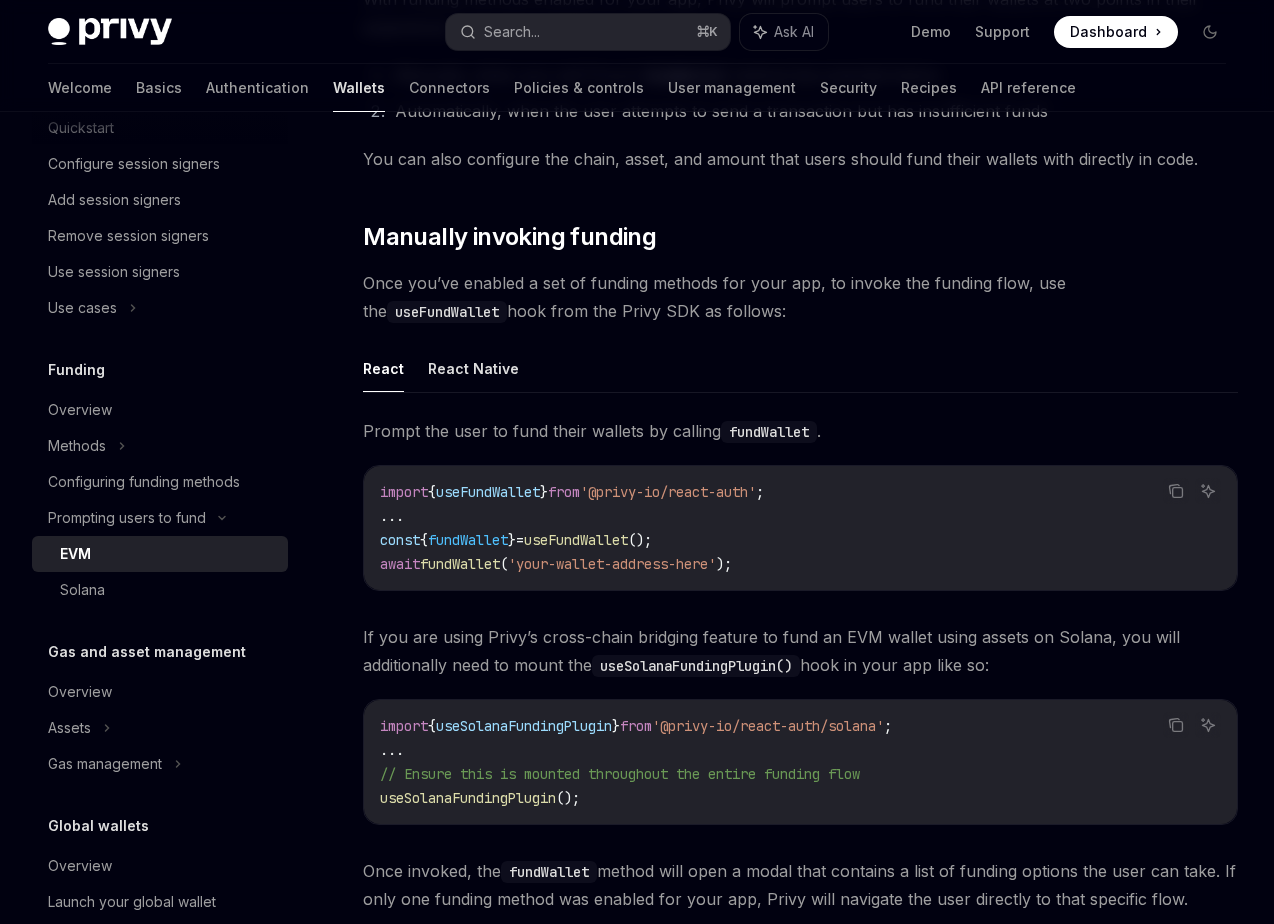 scroll, scrollTop: 452, scrollLeft: 0, axis: vertical 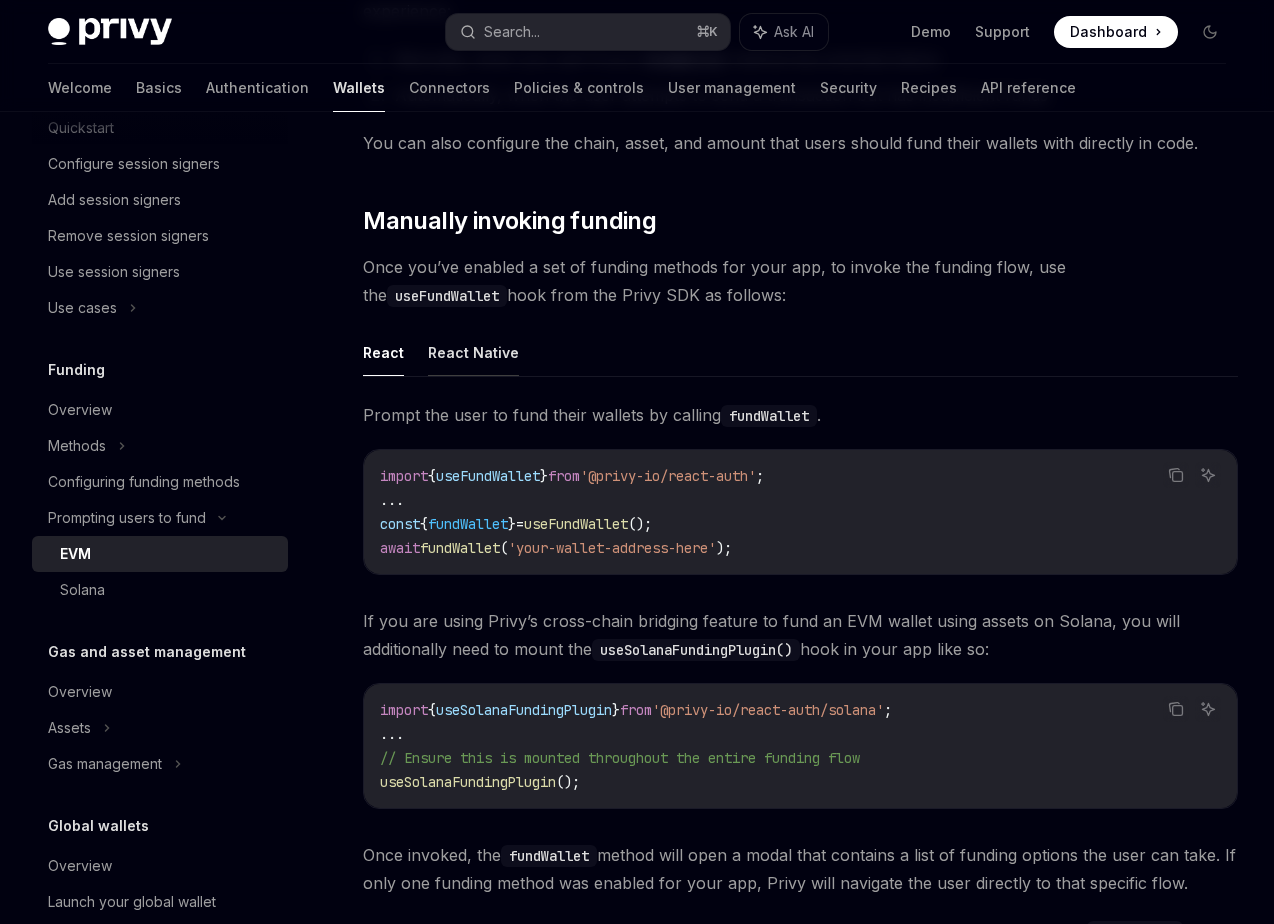 click on "React Native" at bounding box center (473, 352) 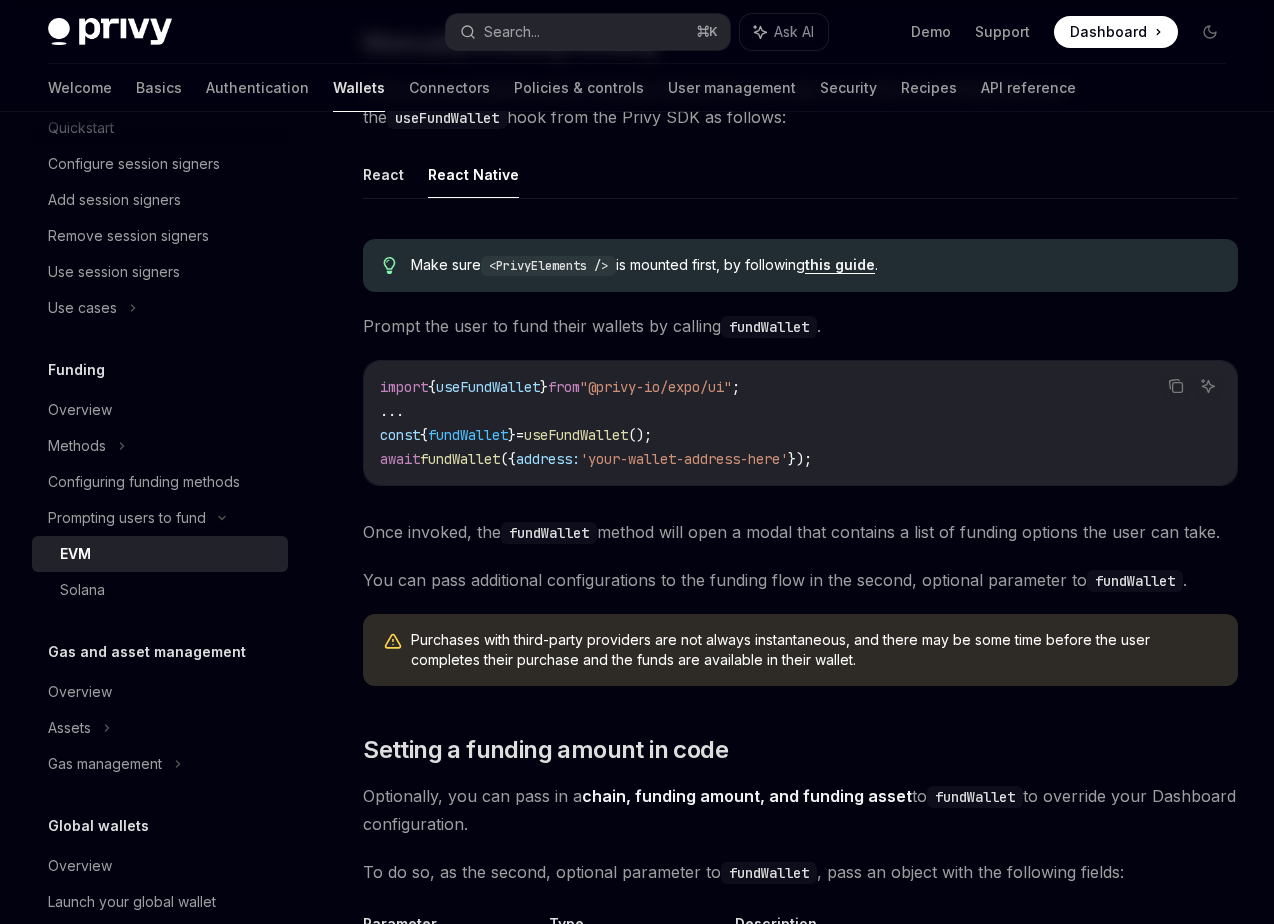 scroll, scrollTop: 624, scrollLeft: 0, axis: vertical 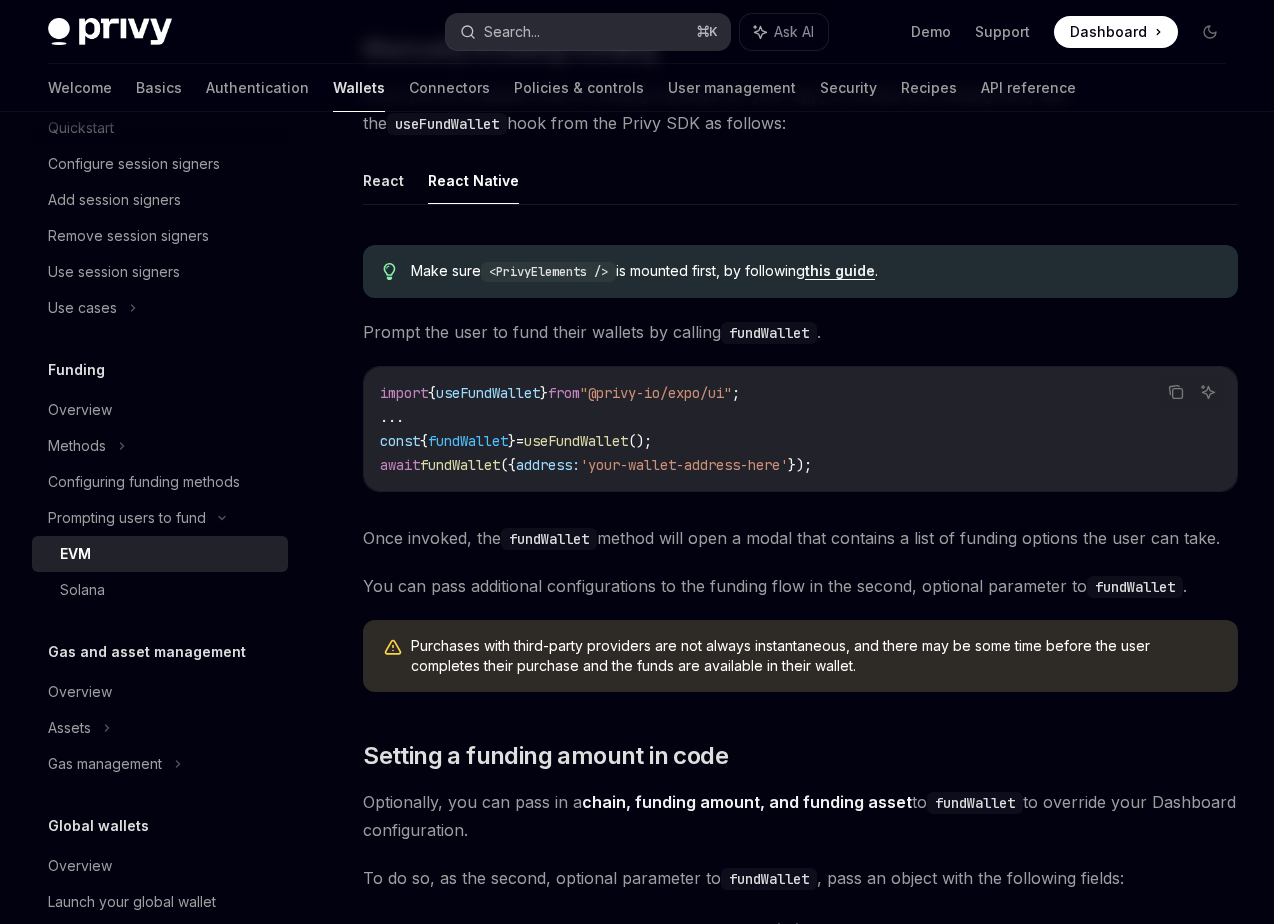 click on "Search... ⌘ K" at bounding box center (588, 32) 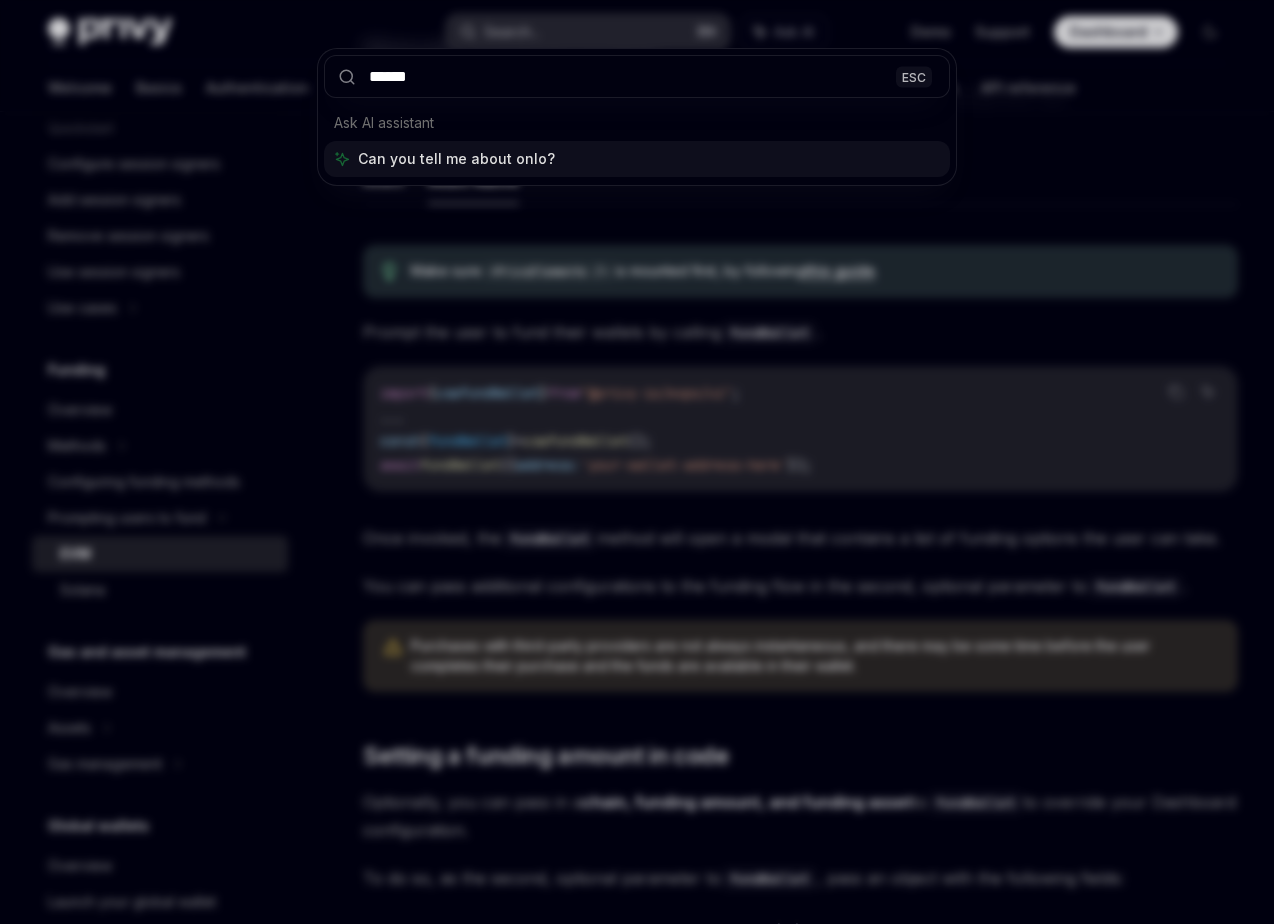 type on "*******" 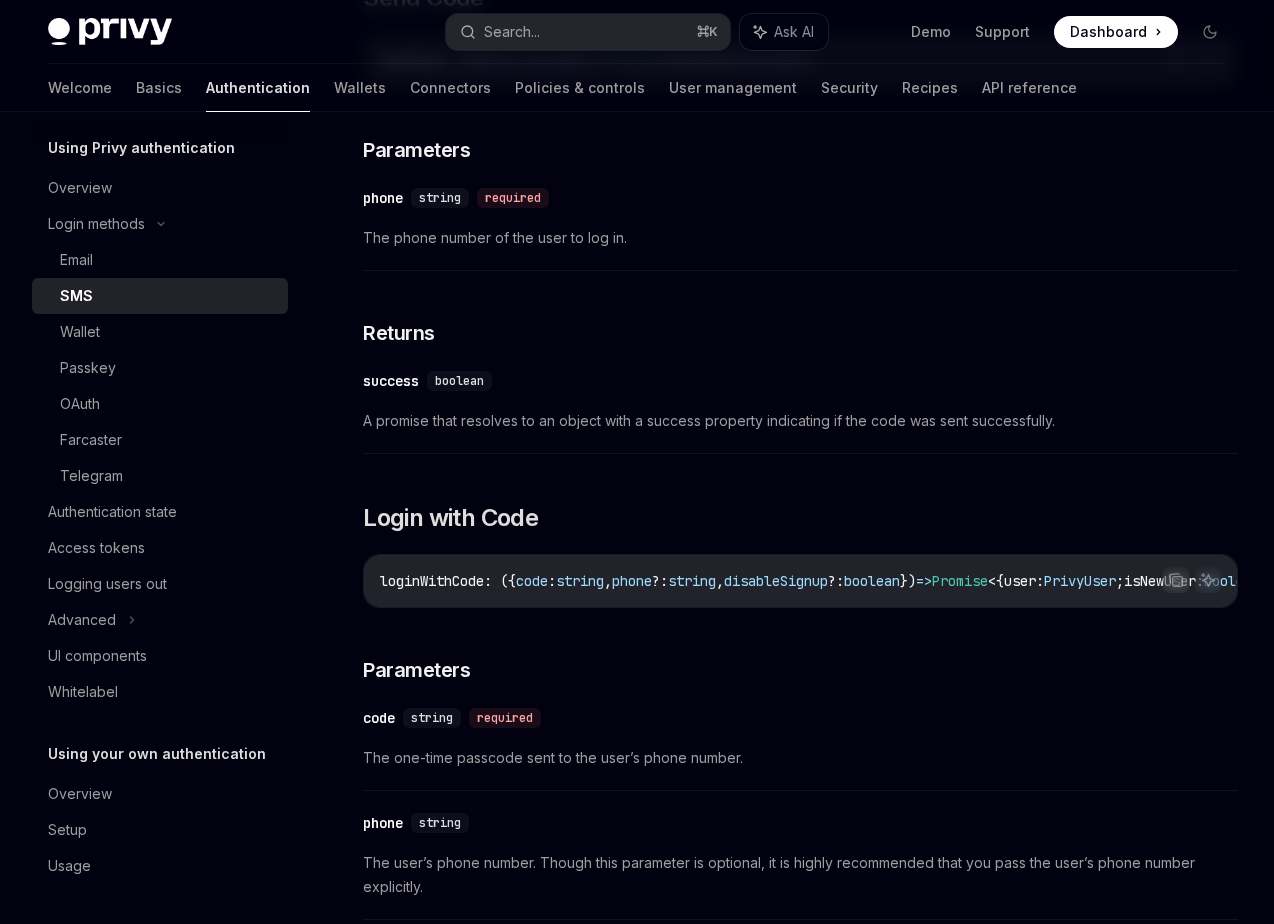 scroll, scrollTop: 292, scrollLeft: 0, axis: vertical 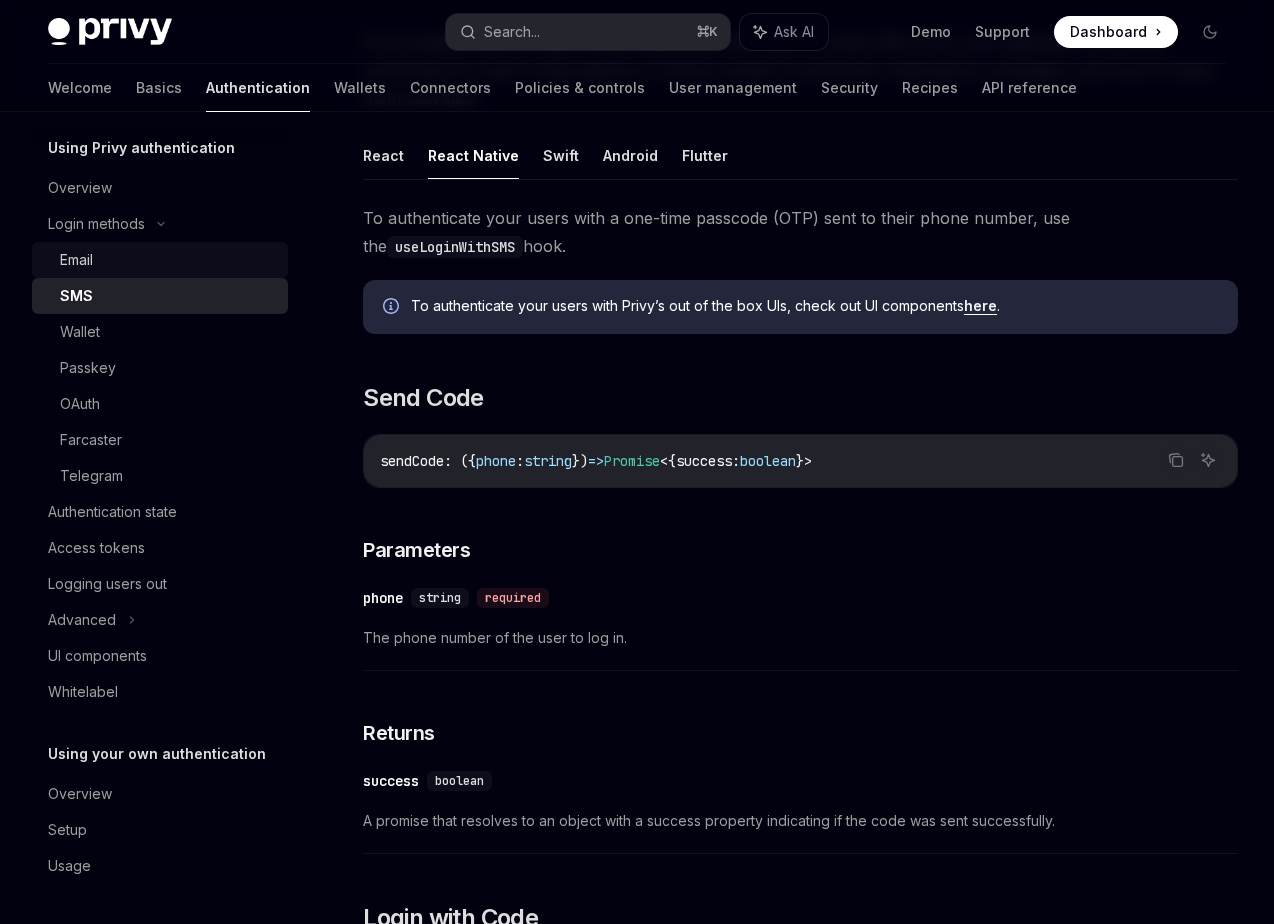 click on "Email" at bounding box center (168, 260) 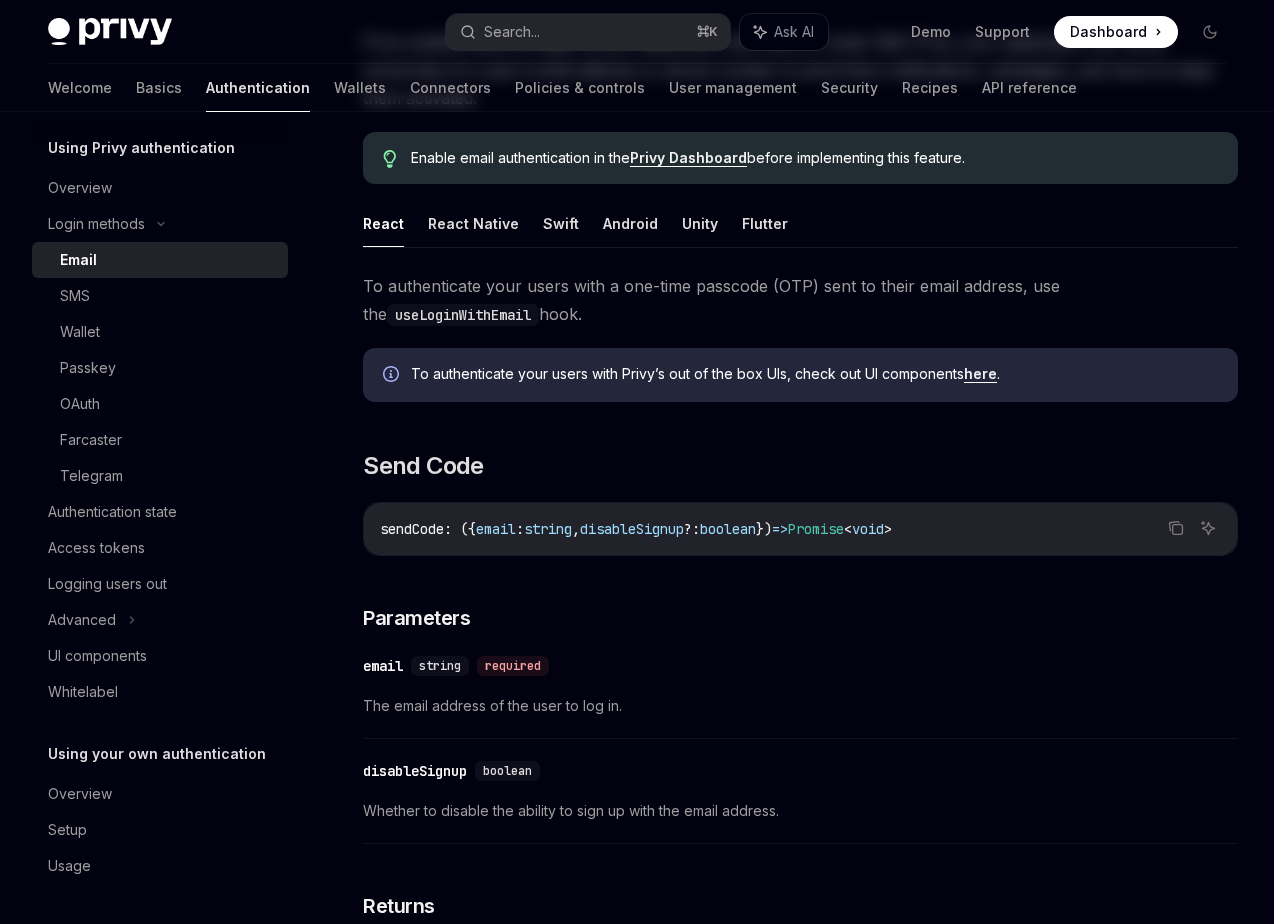 scroll, scrollTop: 0, scrollLeft: 0, axis: both 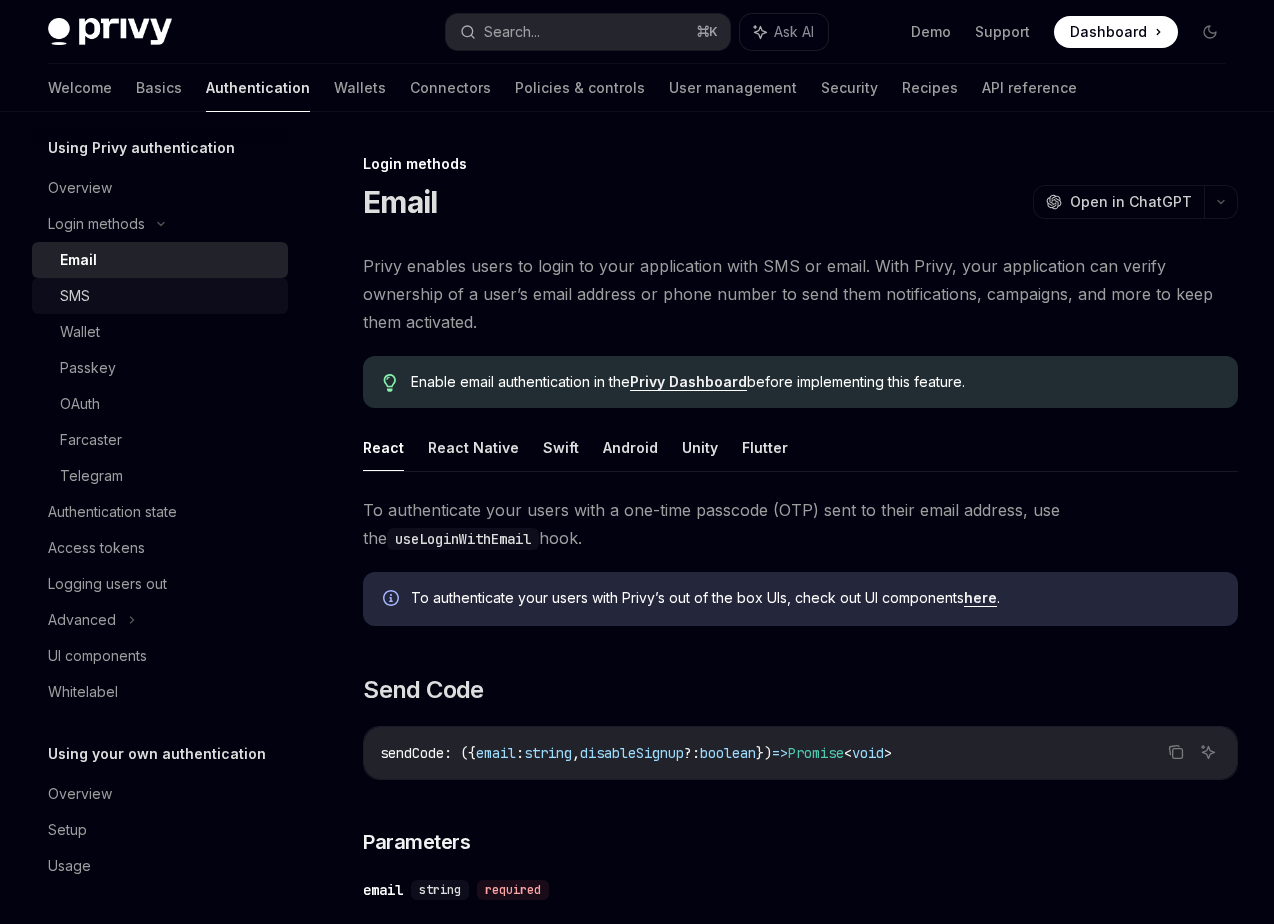 click on "SMS" at bounding box center [168, 296] 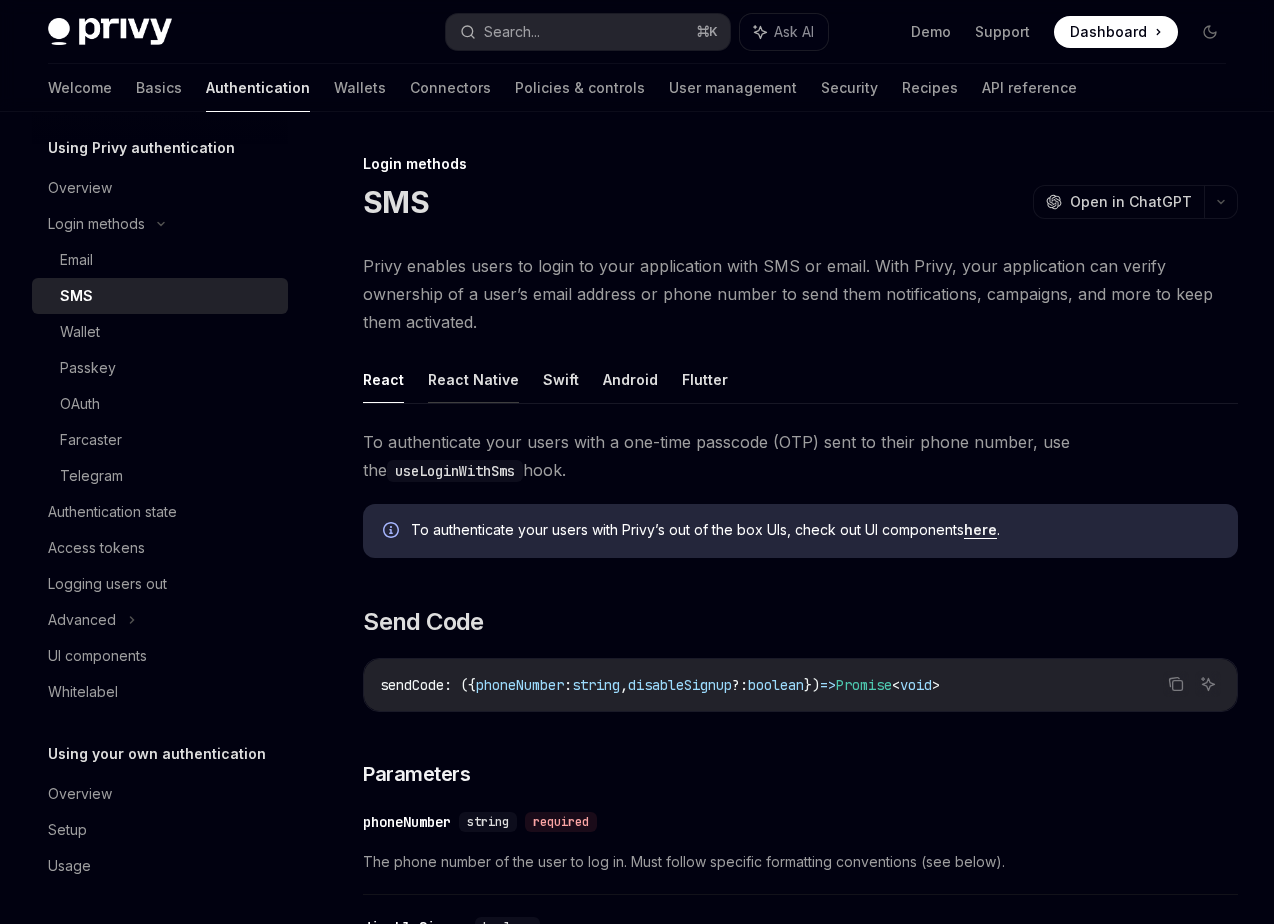 click on "React Native" at bounding box center (473, 379) 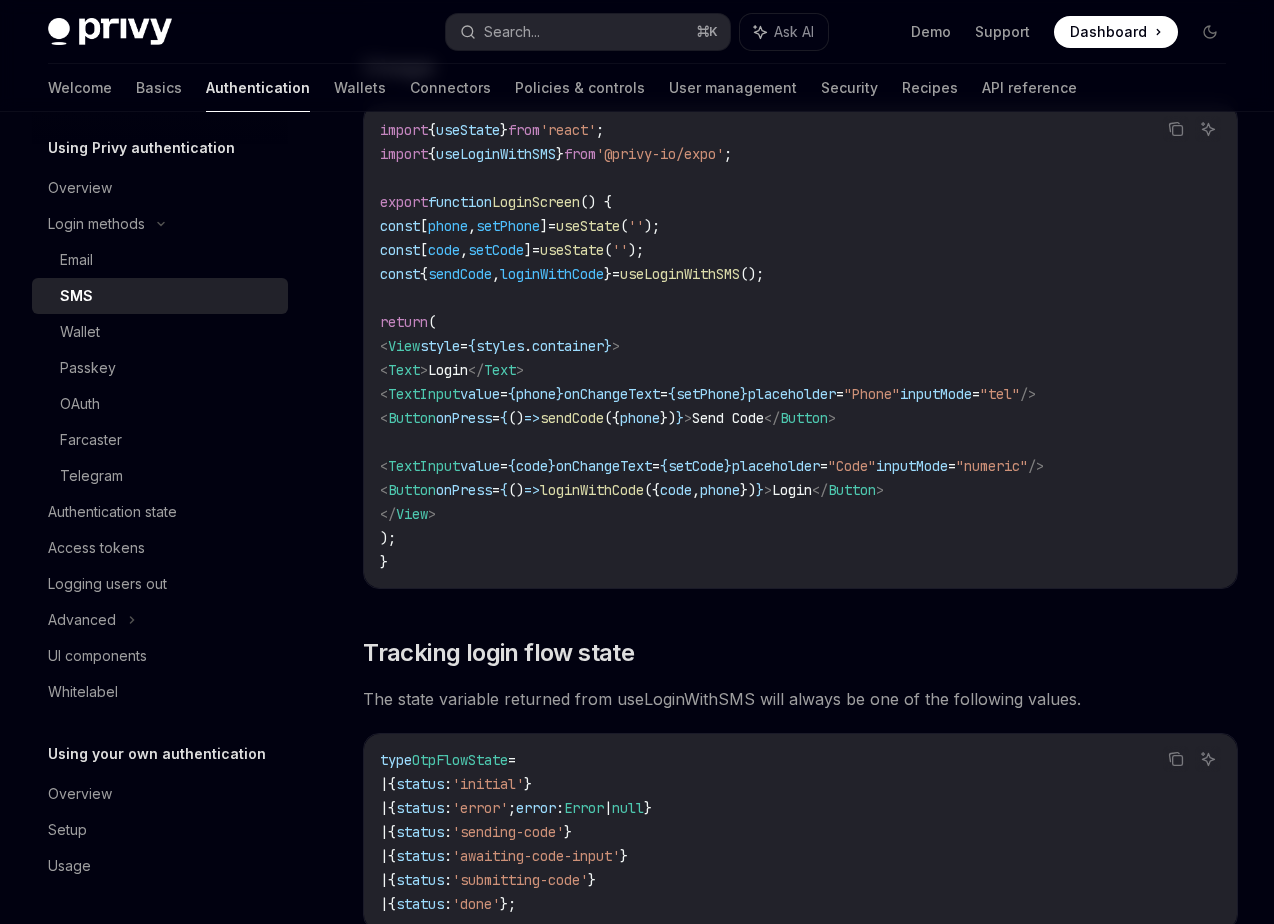 scroll, scrollTop: 1830, scrollLeft: 0, axis: vertical 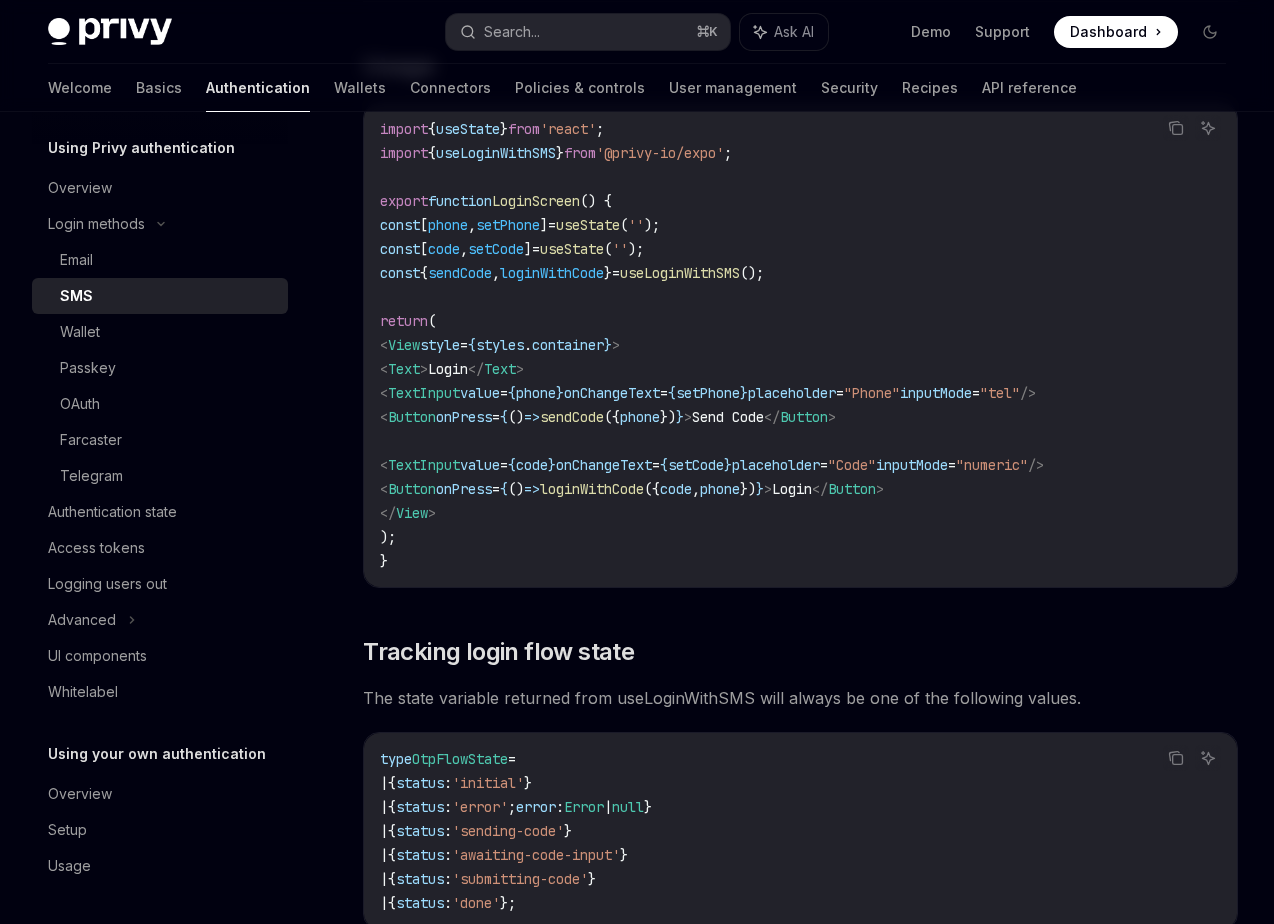 click on "import { useState } from 'react';
import { useLoginWithSMS } from '@privy-io/expo';
export function LoginScreen() {
const [phone, setPhone] = useState('');
const [code, setCode] = useState('');
const { sendCode, loginWithCode } = useLoginWithSMS();
return (
<View style={styles.container}>
<Text>Login</Text>
<TextInput value={phone} onChangeText={setPhone} placeholder="[PHONE]" inputMode="tel" />
<Button onPress={() => sendCode({ phone }) }>Send Code</Button>
<TextInput value={code} onChangeText={setCode} placeholder="Code" inputMode="numeric" />
<Button onPress={() => loginWithCode({ code, phone }) }>Login</Button>
</View>
);
}" at bounding box center [800, 345] 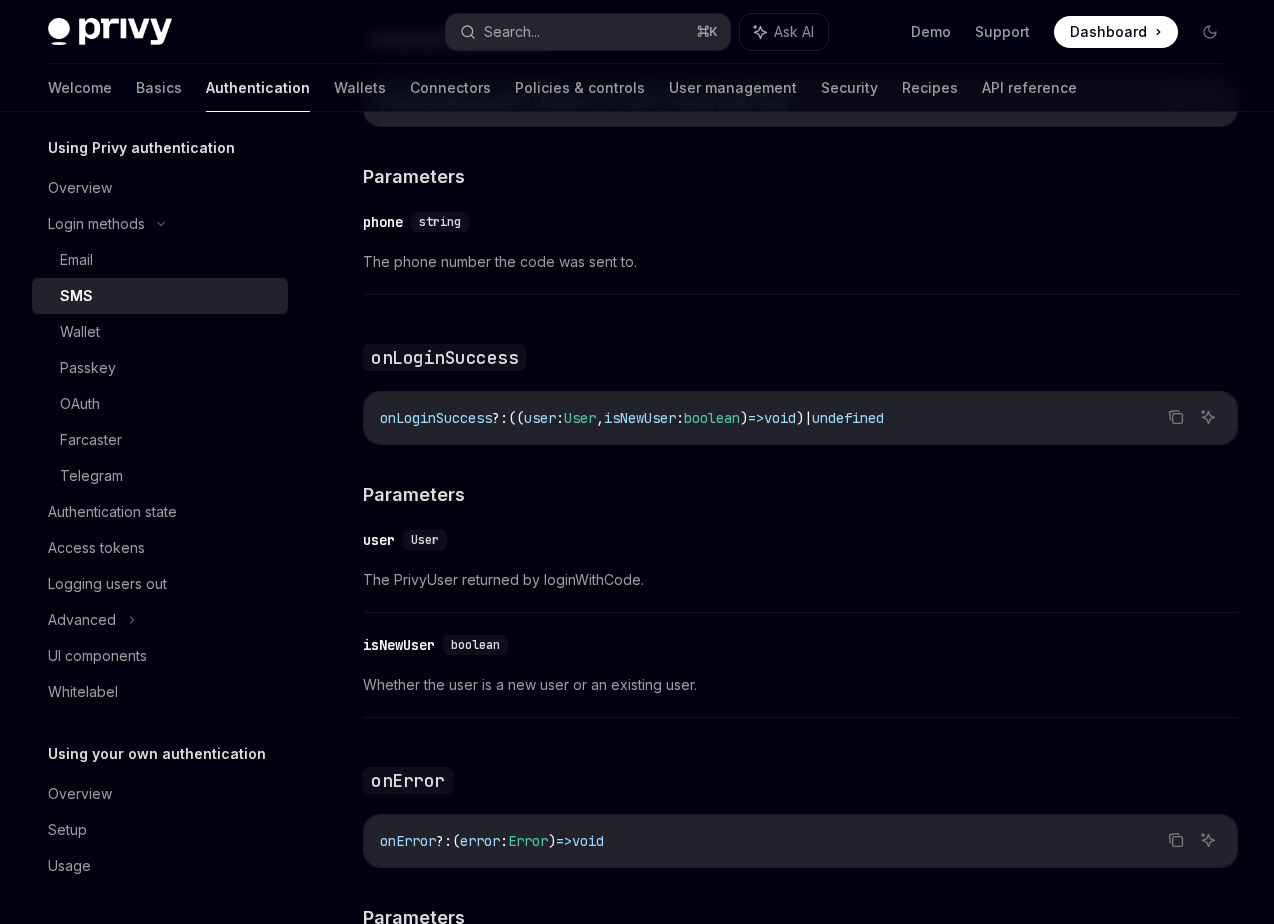 scroll, scrollTop: 3181, scrollLeft: 0, axis: vertical 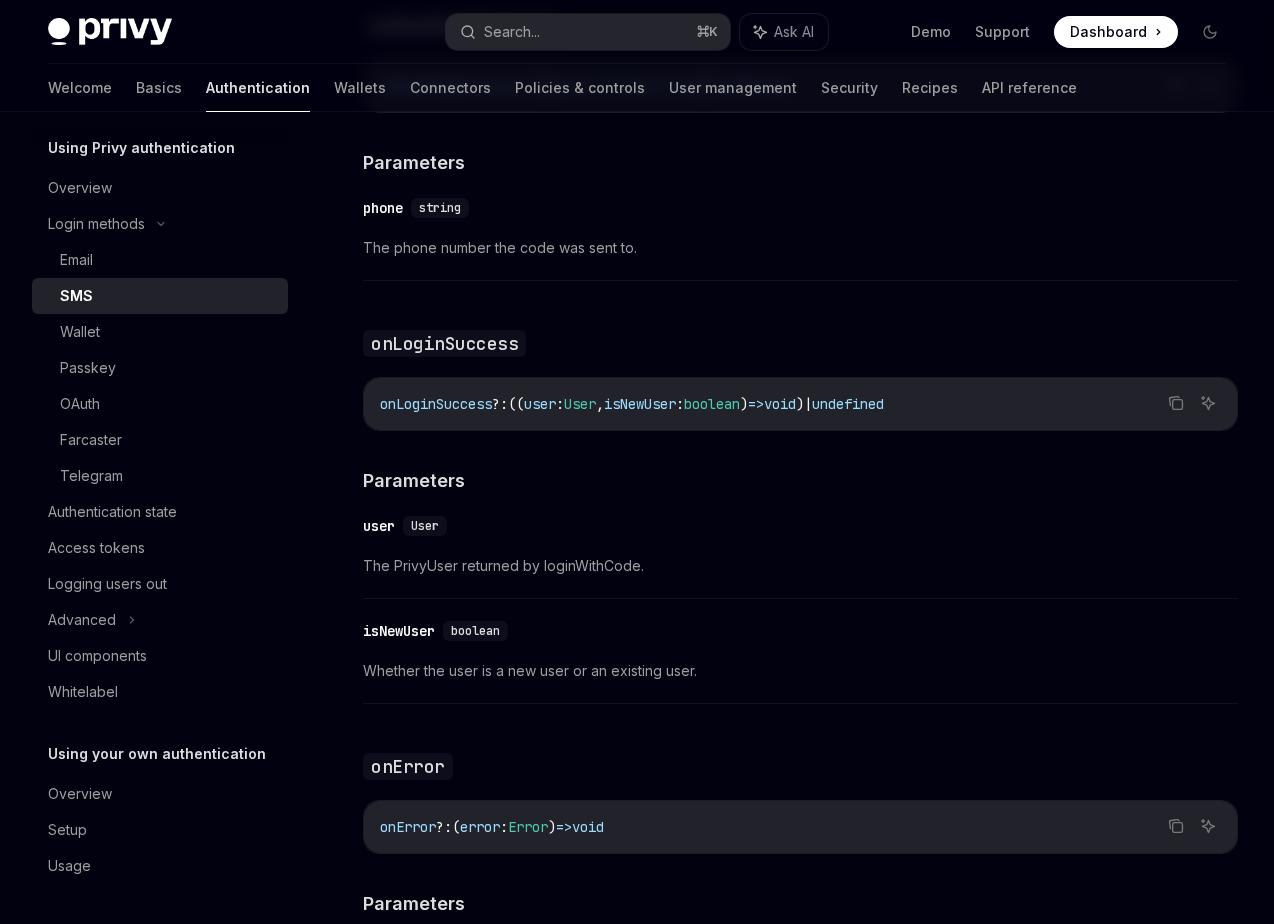 click on "onLoginSuccess" at bounding box center (436, 404) 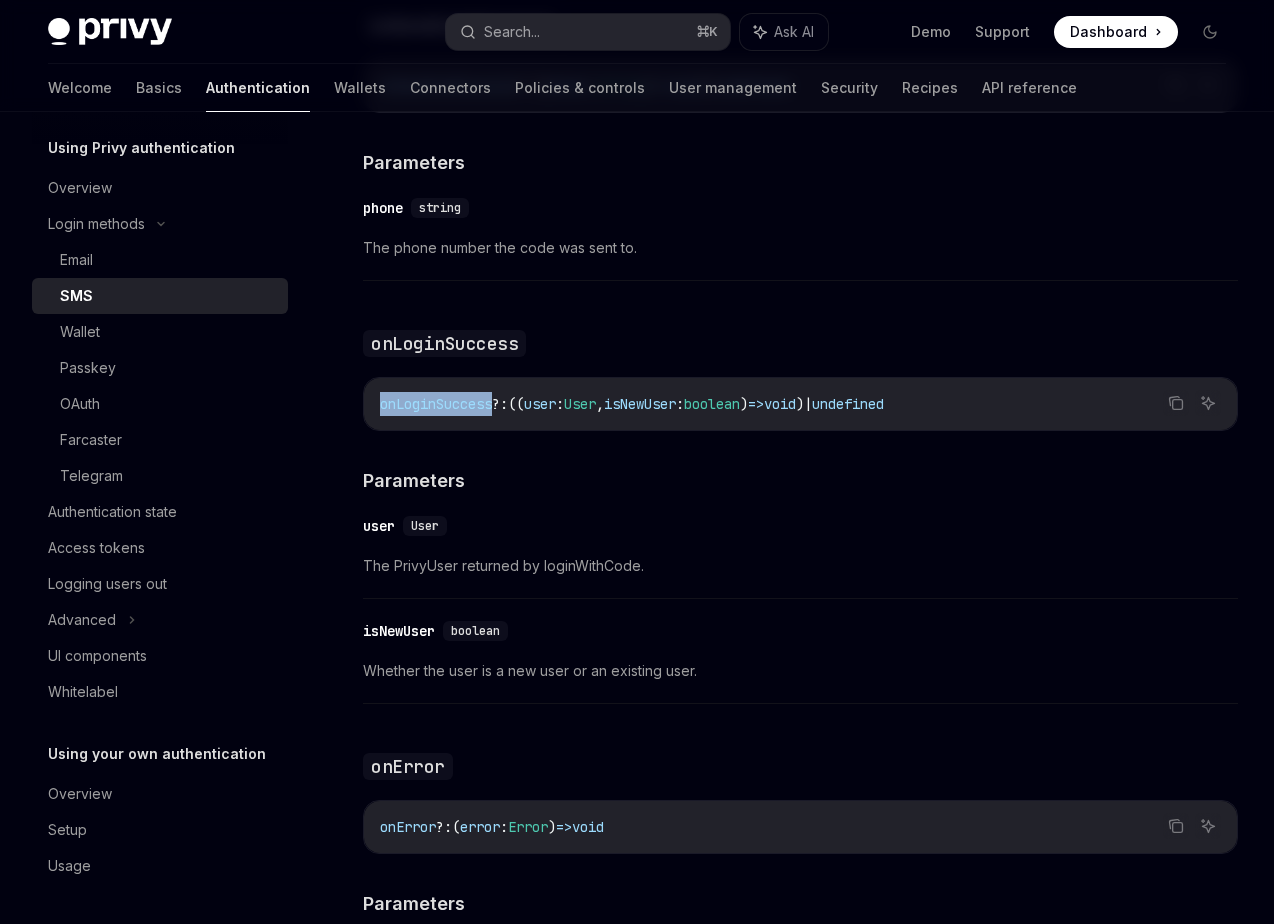 click on "onLoginSuccess" at bounding box center [436, 404] 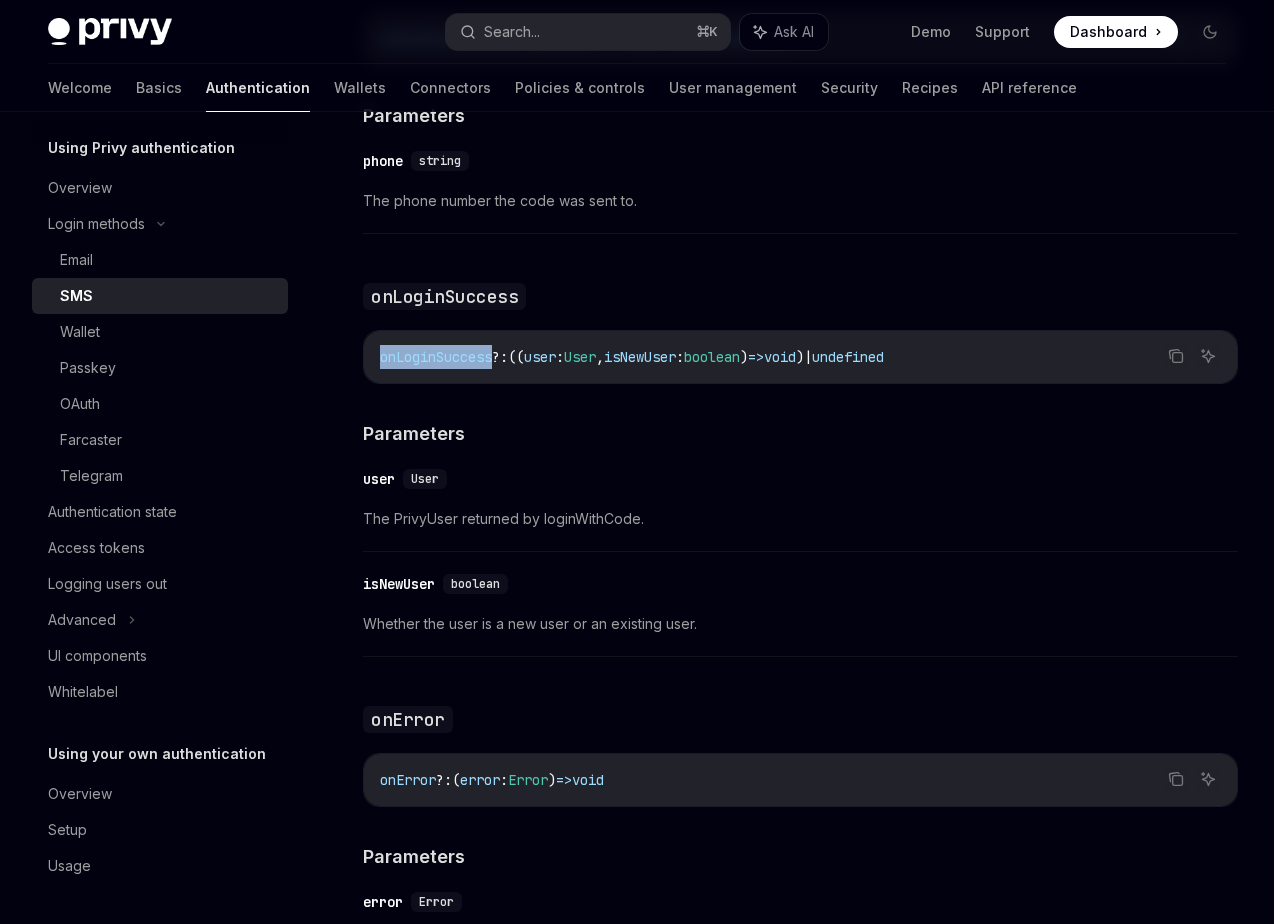scroll, scrollTop: 3230, scrollLeft: 0, axis: vertical 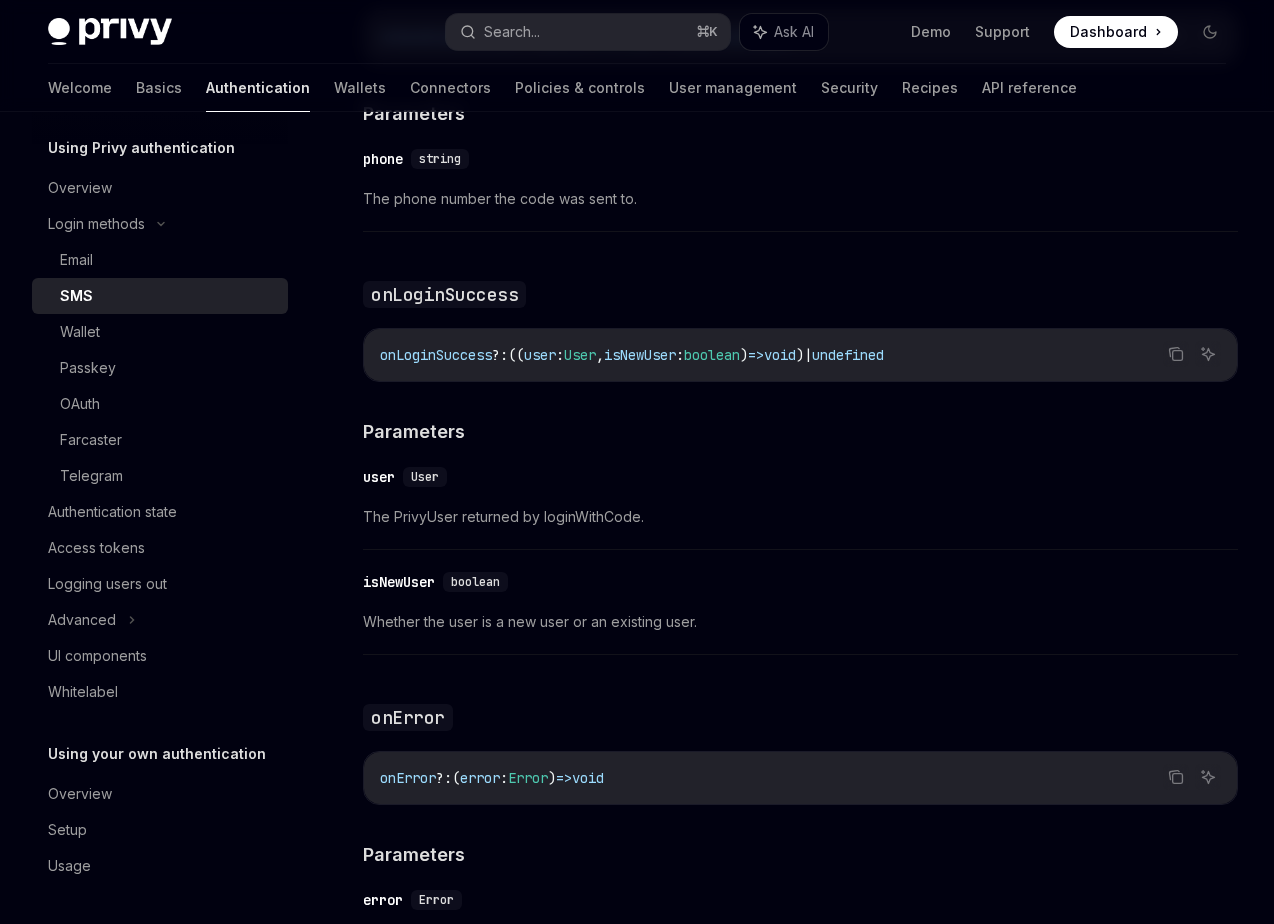 click on "onLoginSuccess" at bounding box center (436, 355) 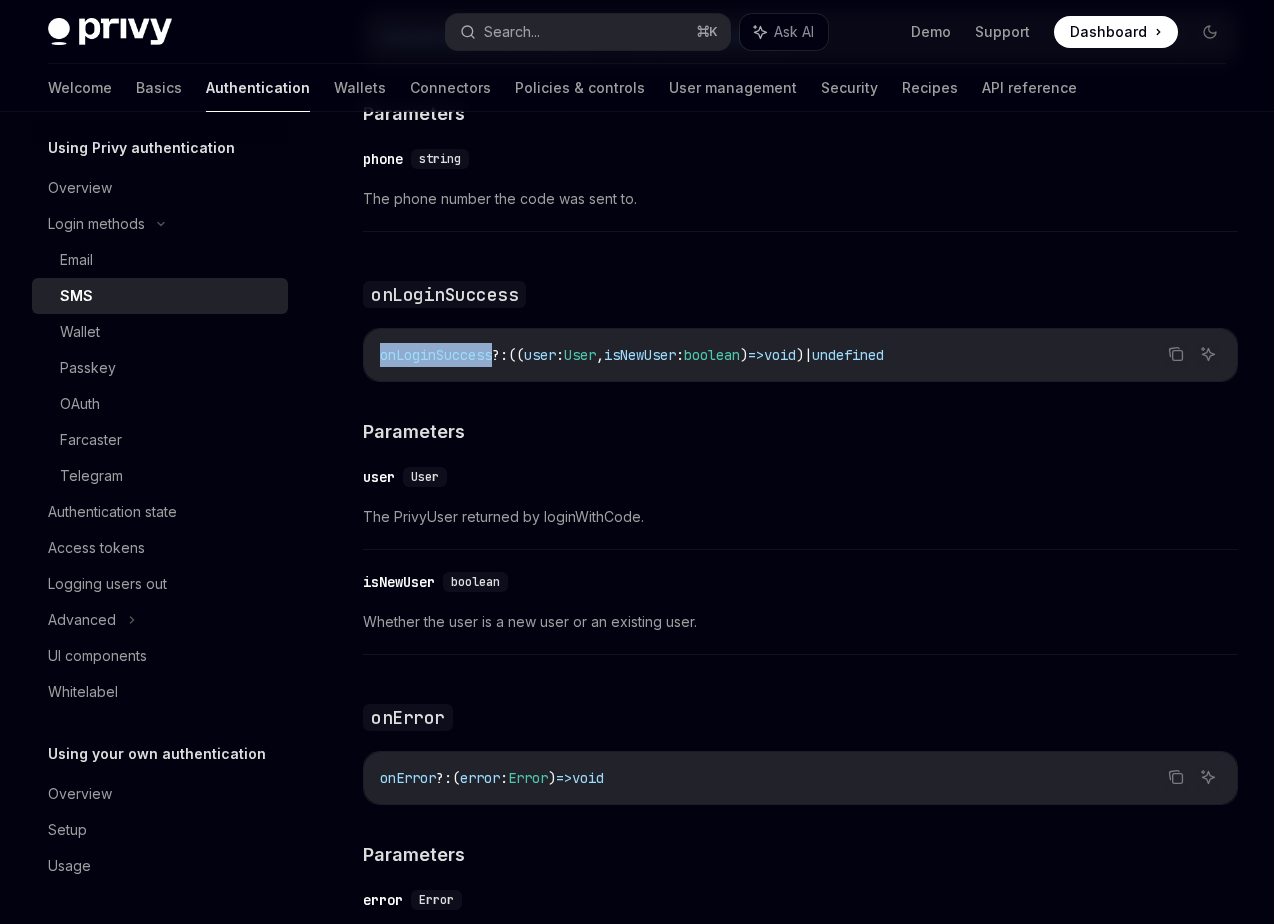 click on "onLoginSuccess" at bounding box center (436, 355) 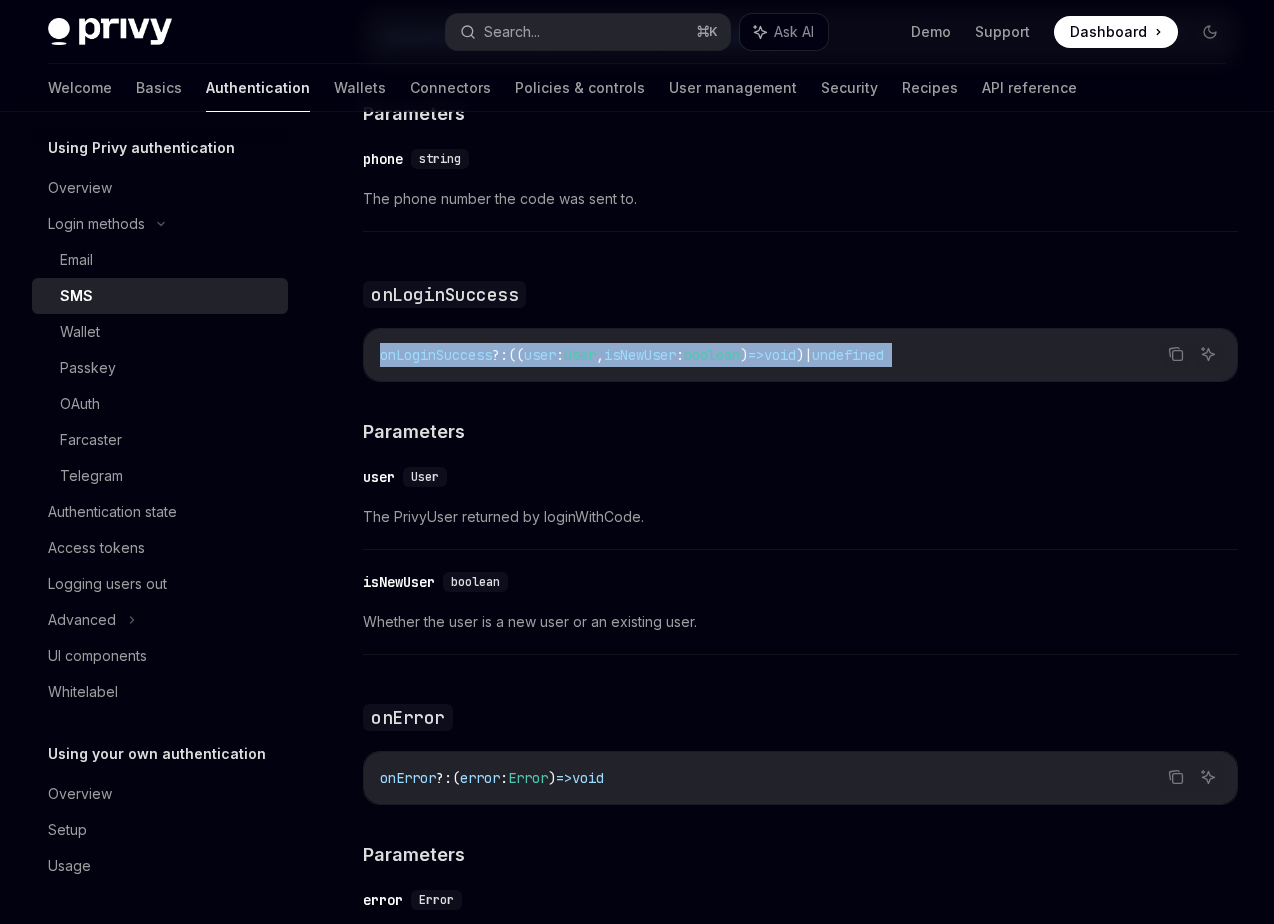 click on "onLoginSuccess" at bounding box center [436, 355] 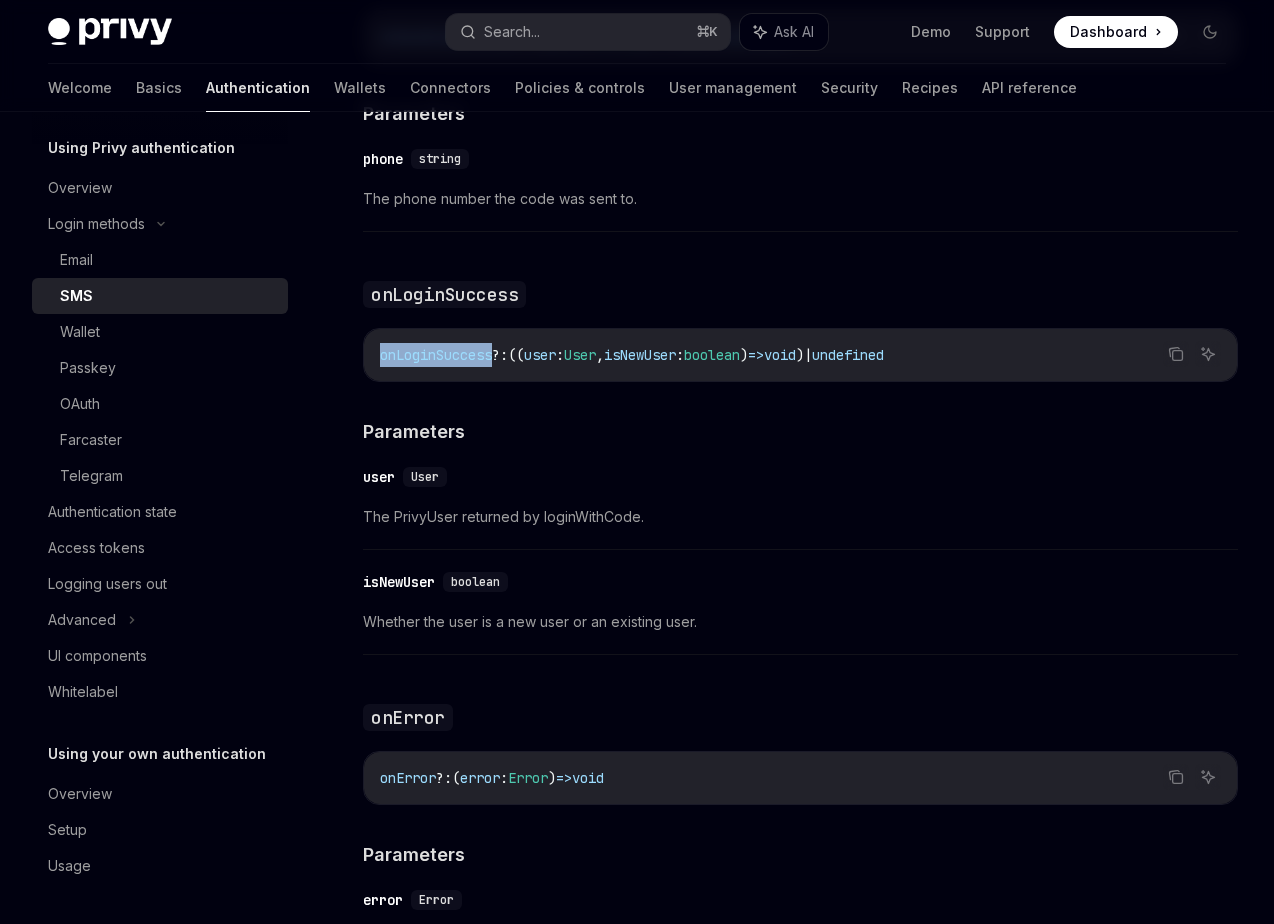 click on "onLoginSuccess" at bounding box center (436, 355) 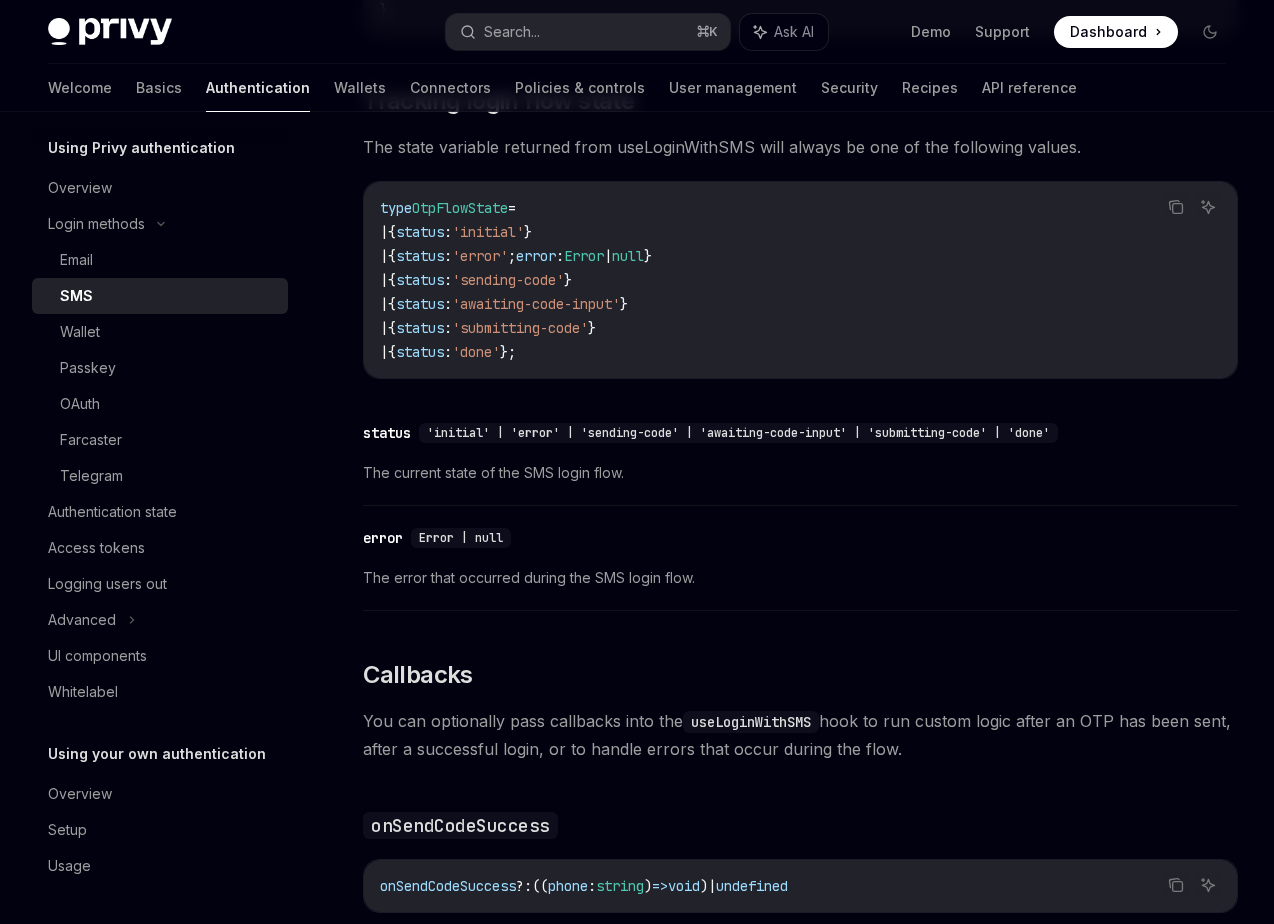 scroll, scrollTop: 2371, scrollLeft: 0, axis: vertical 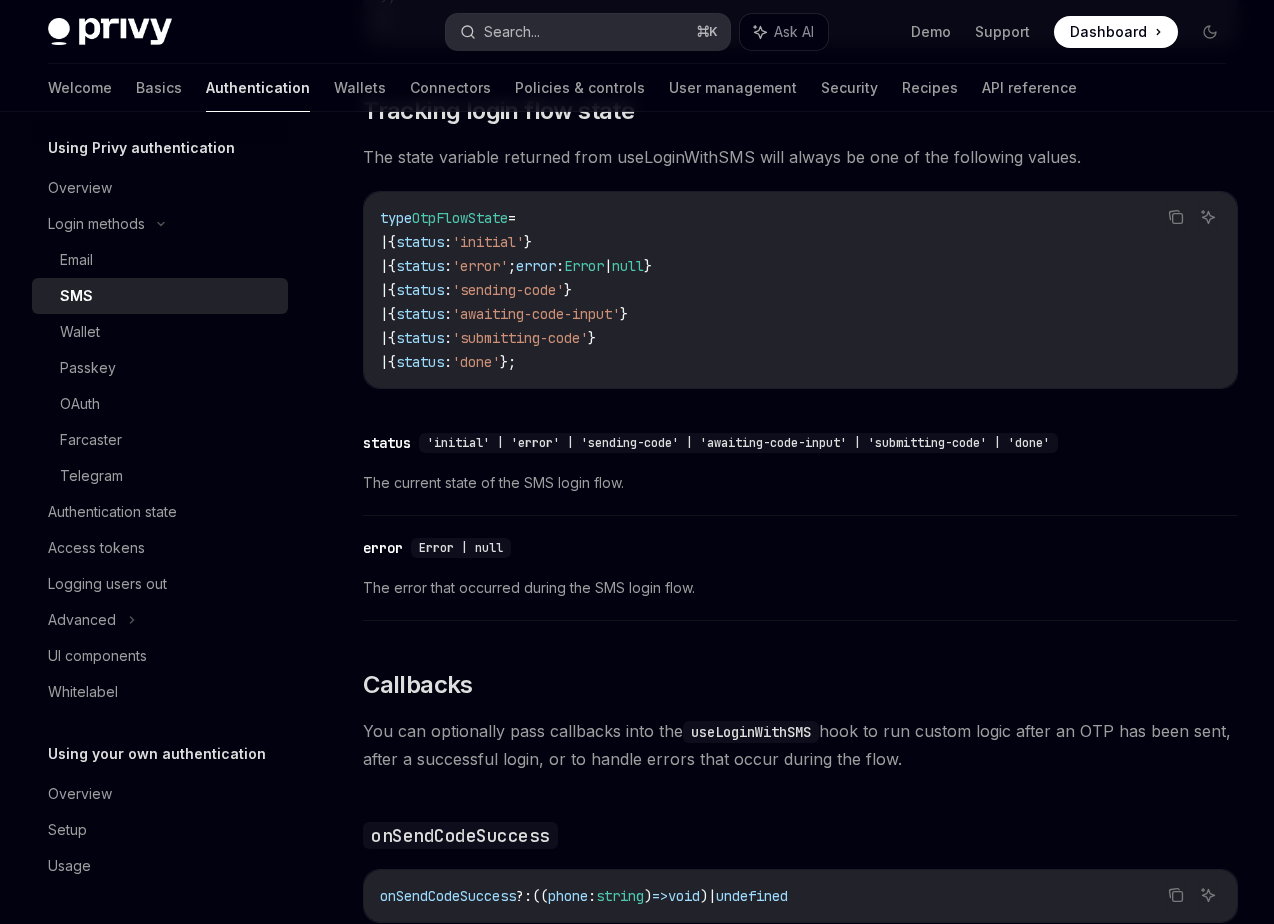 click on "Search..." at bounding box center (512, 32) 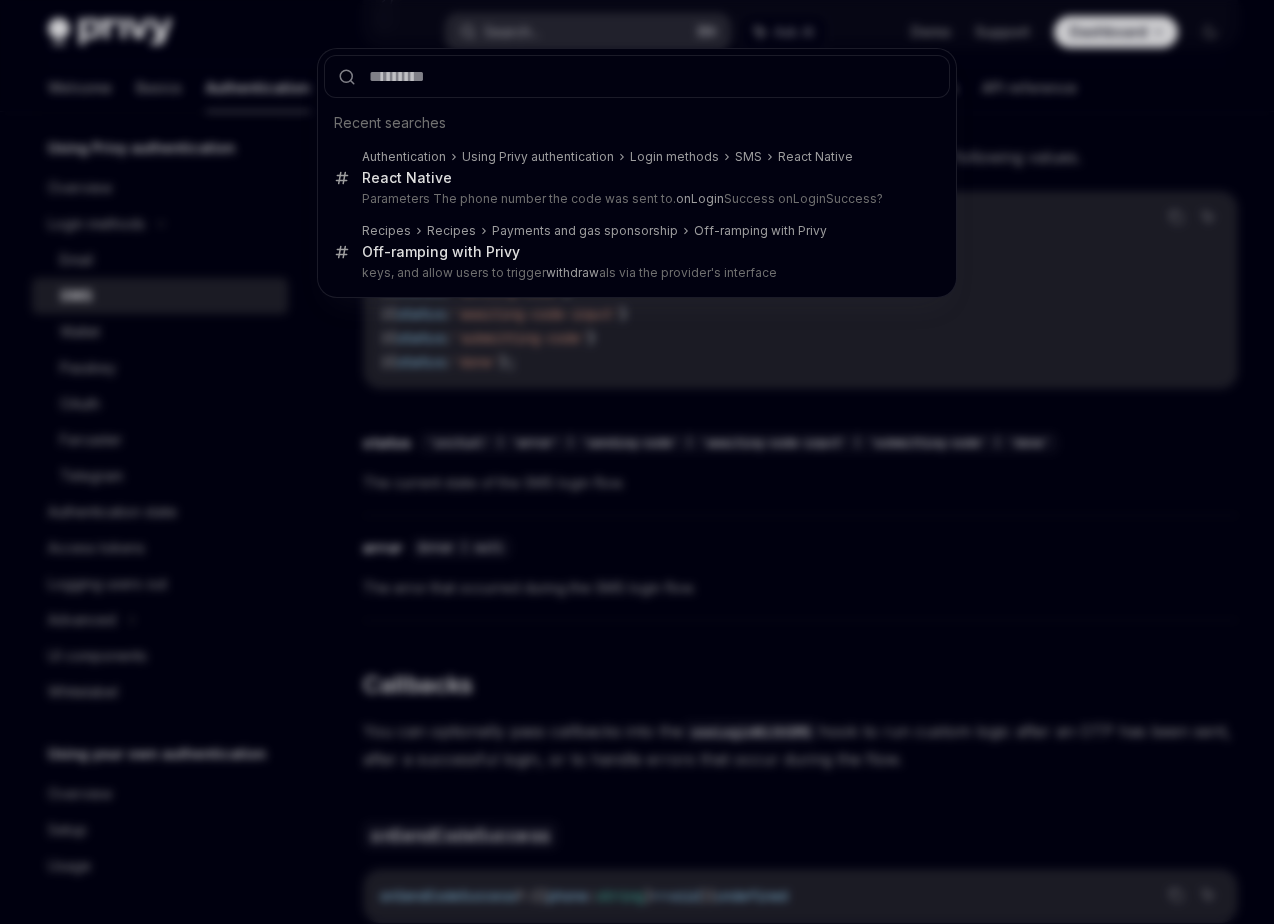 type on "**********" 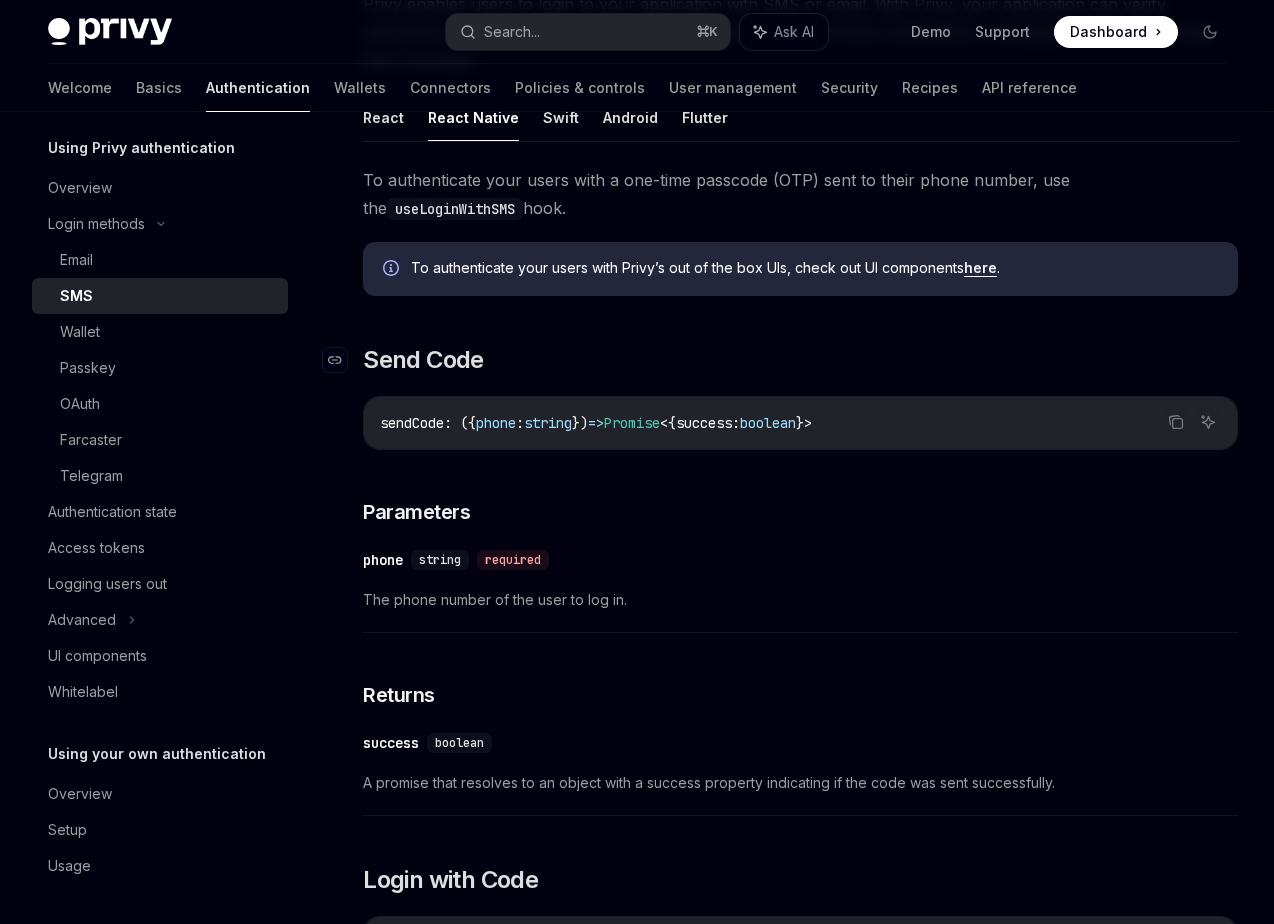 scroll, scrollTop: 224, scrollLeft: 0, axis: vertical 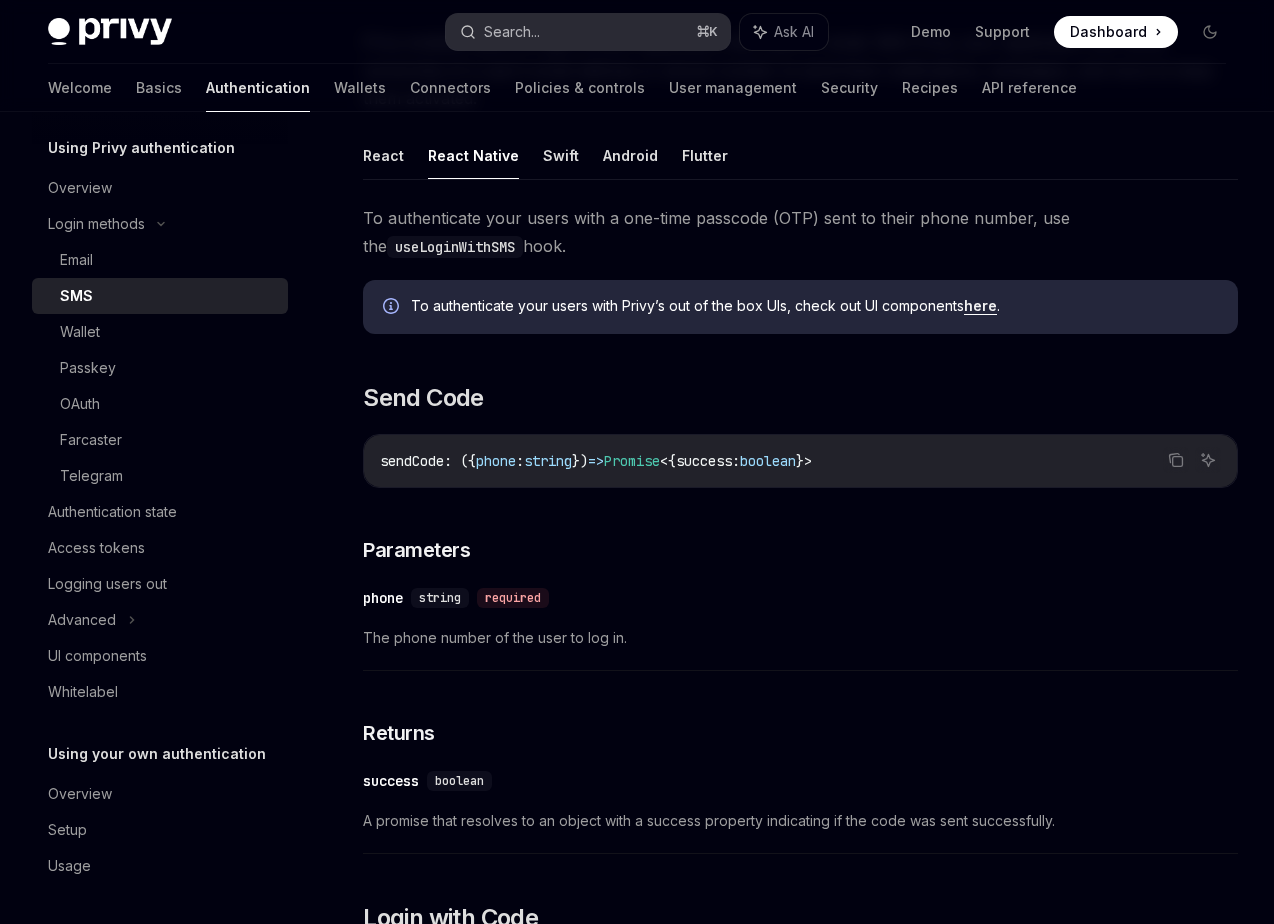 click on "Search... ⌘ K" at bounding box center [588, 32] 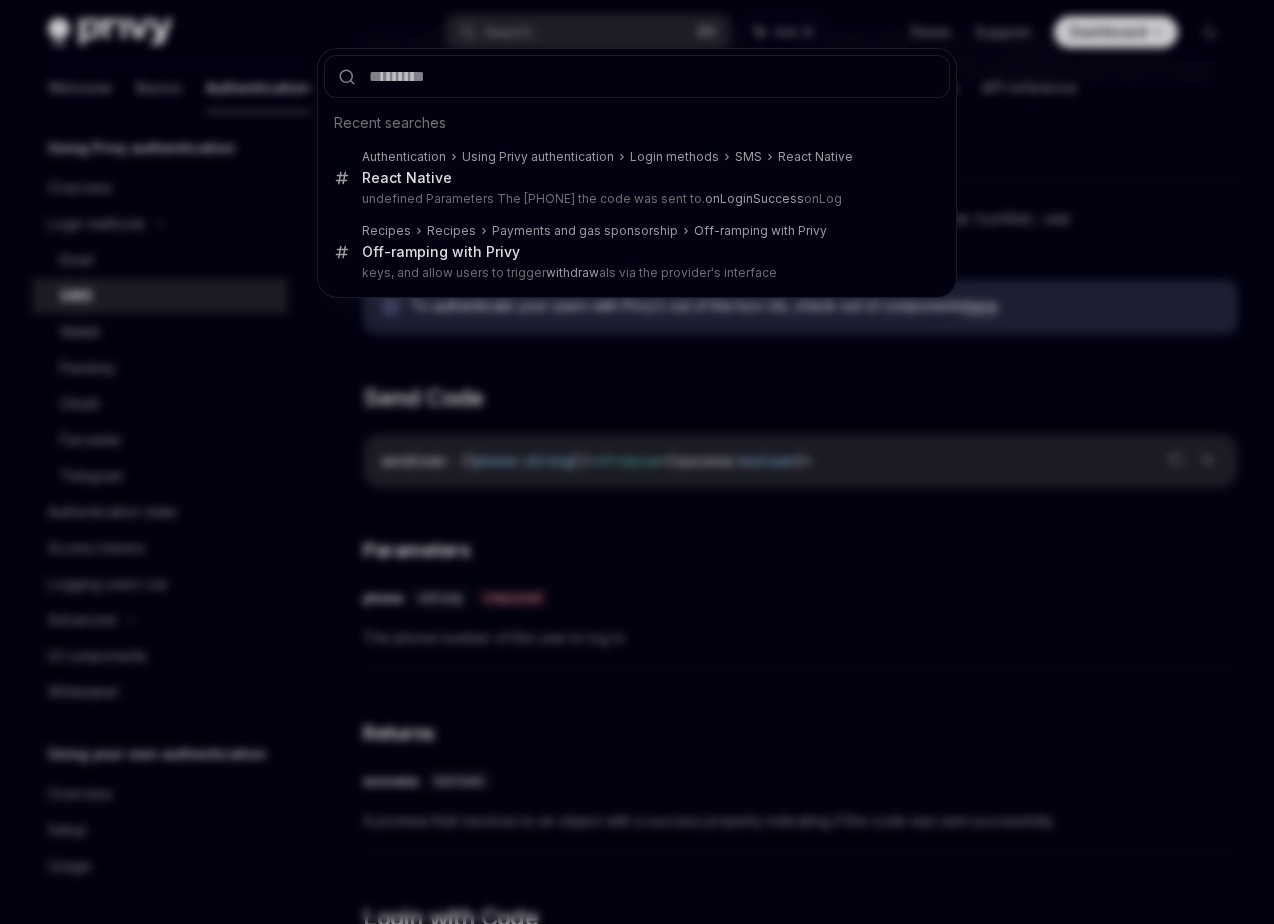 type on "**********" 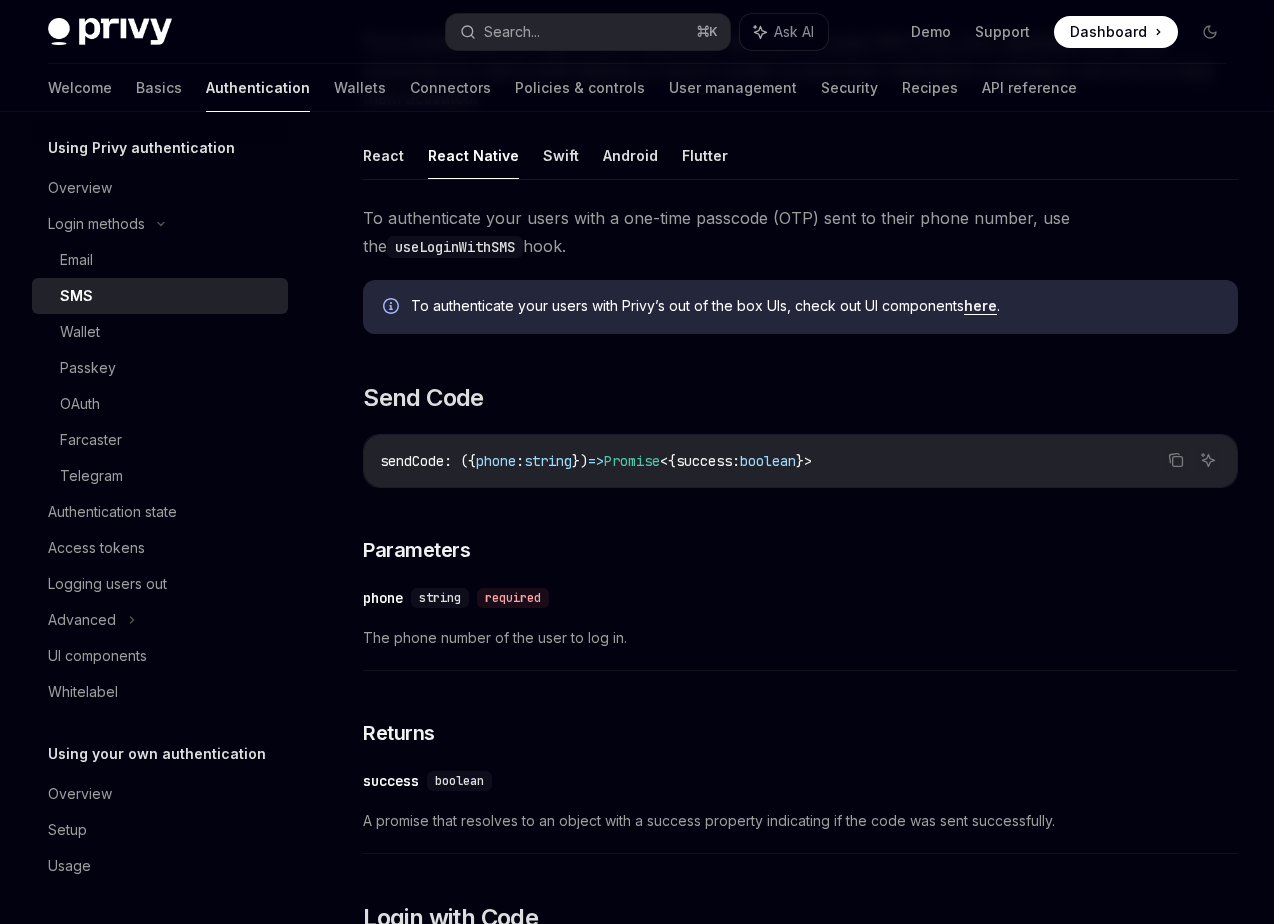 type on "*" 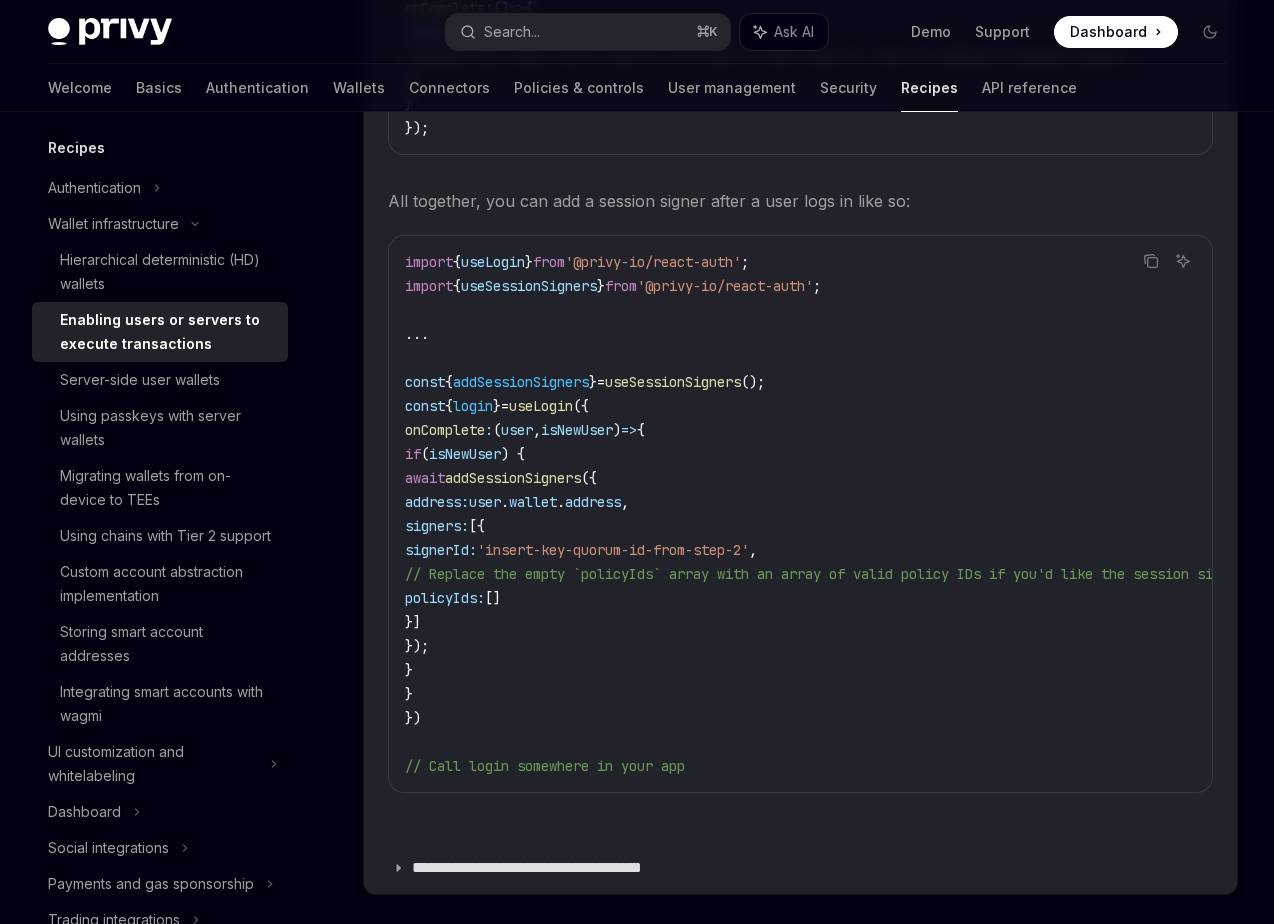 scroll, scrollTop: 3908, scrollLeft: 0, axis: vertical 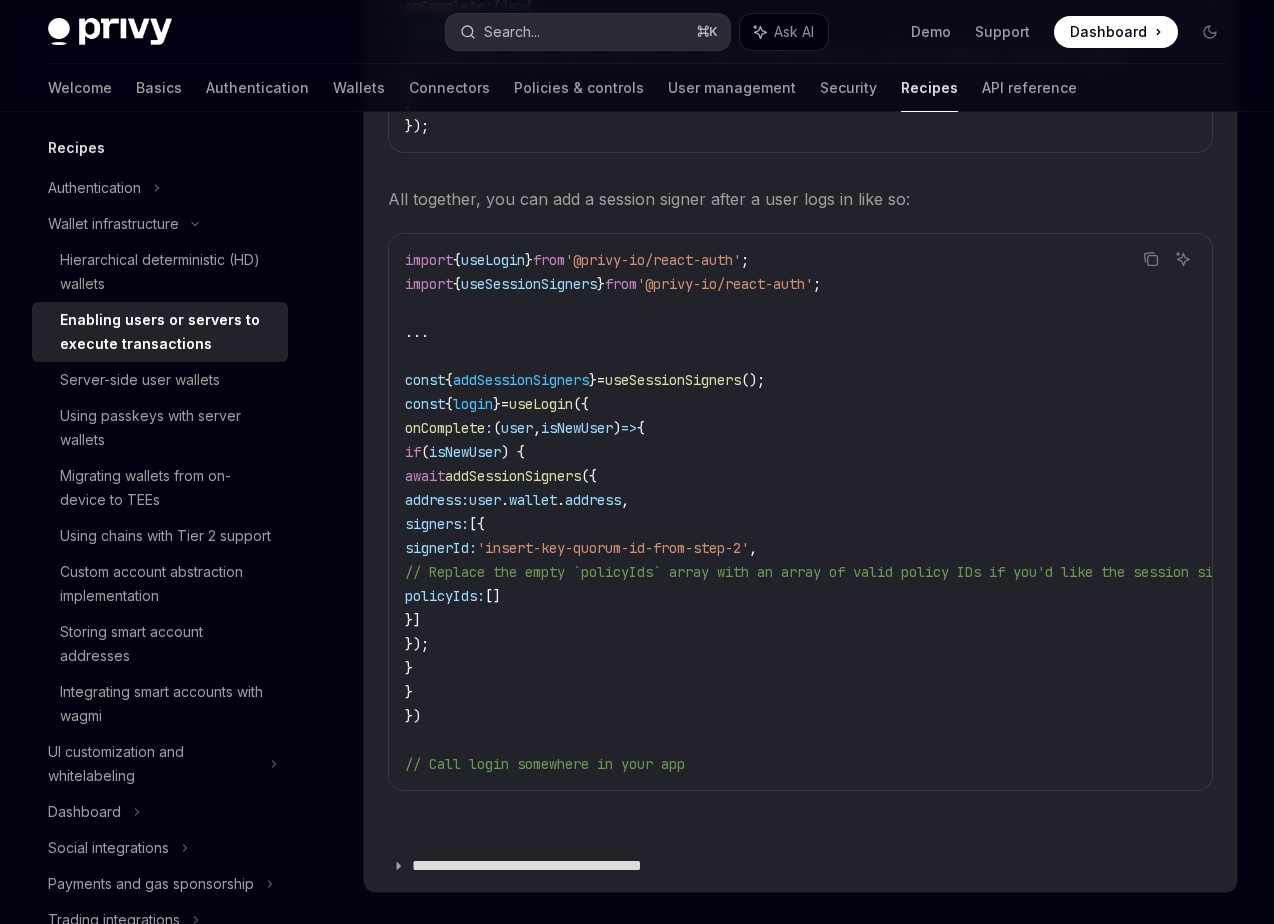 click on "Search... ⌘ K" at bounding box center [588, 32] 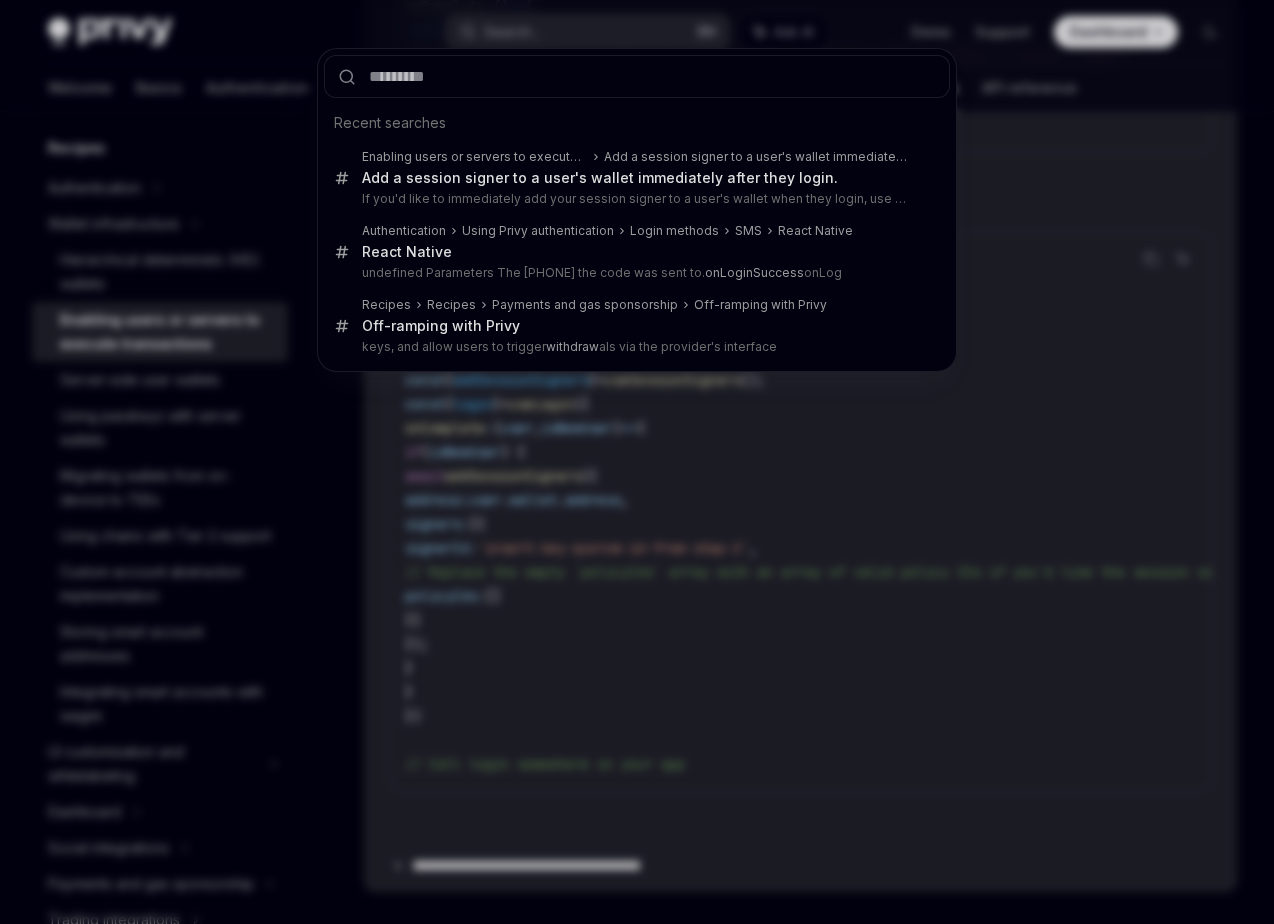 type on "**********" 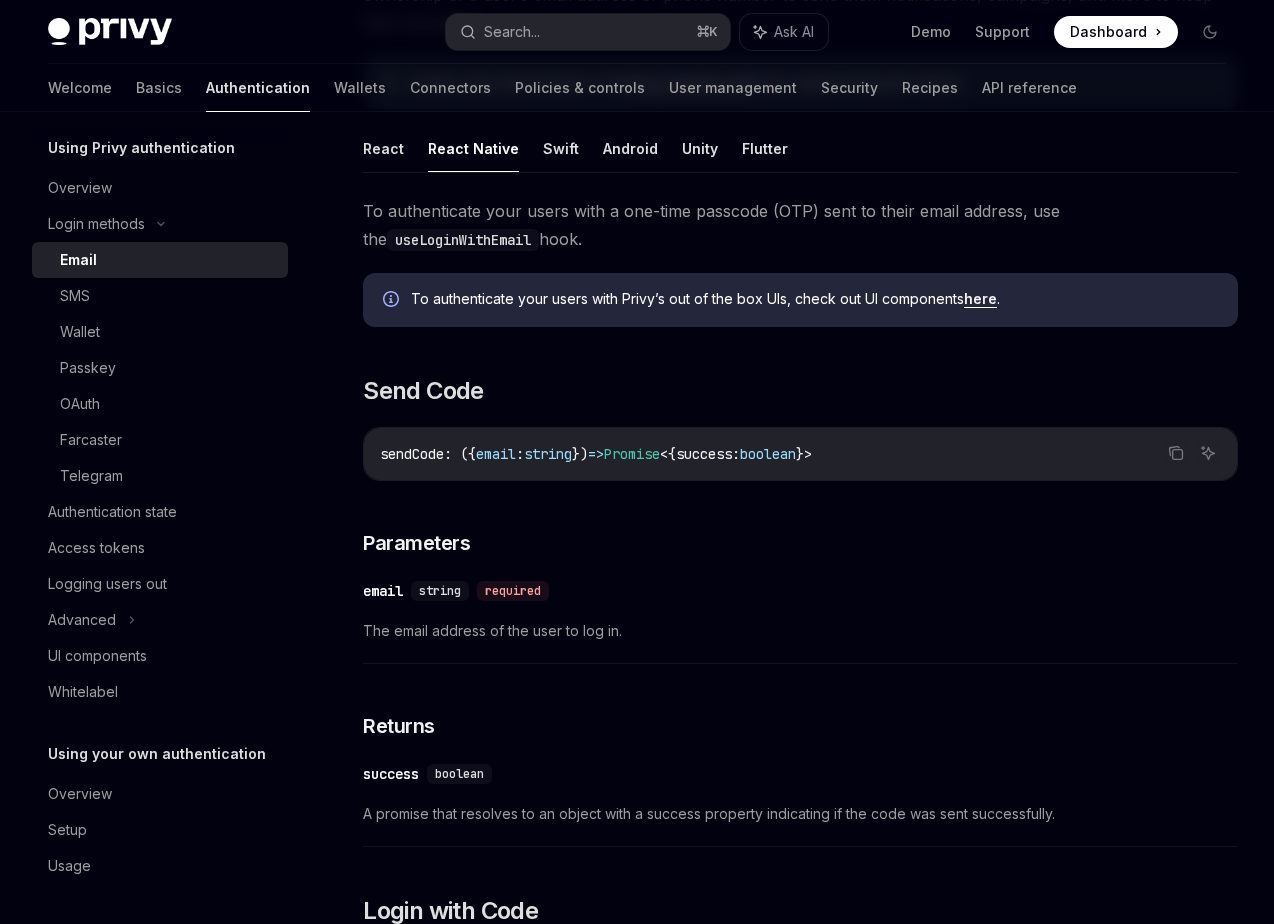 scroll, scrollTop: 292, scrollLeft: 0, axis: vertical 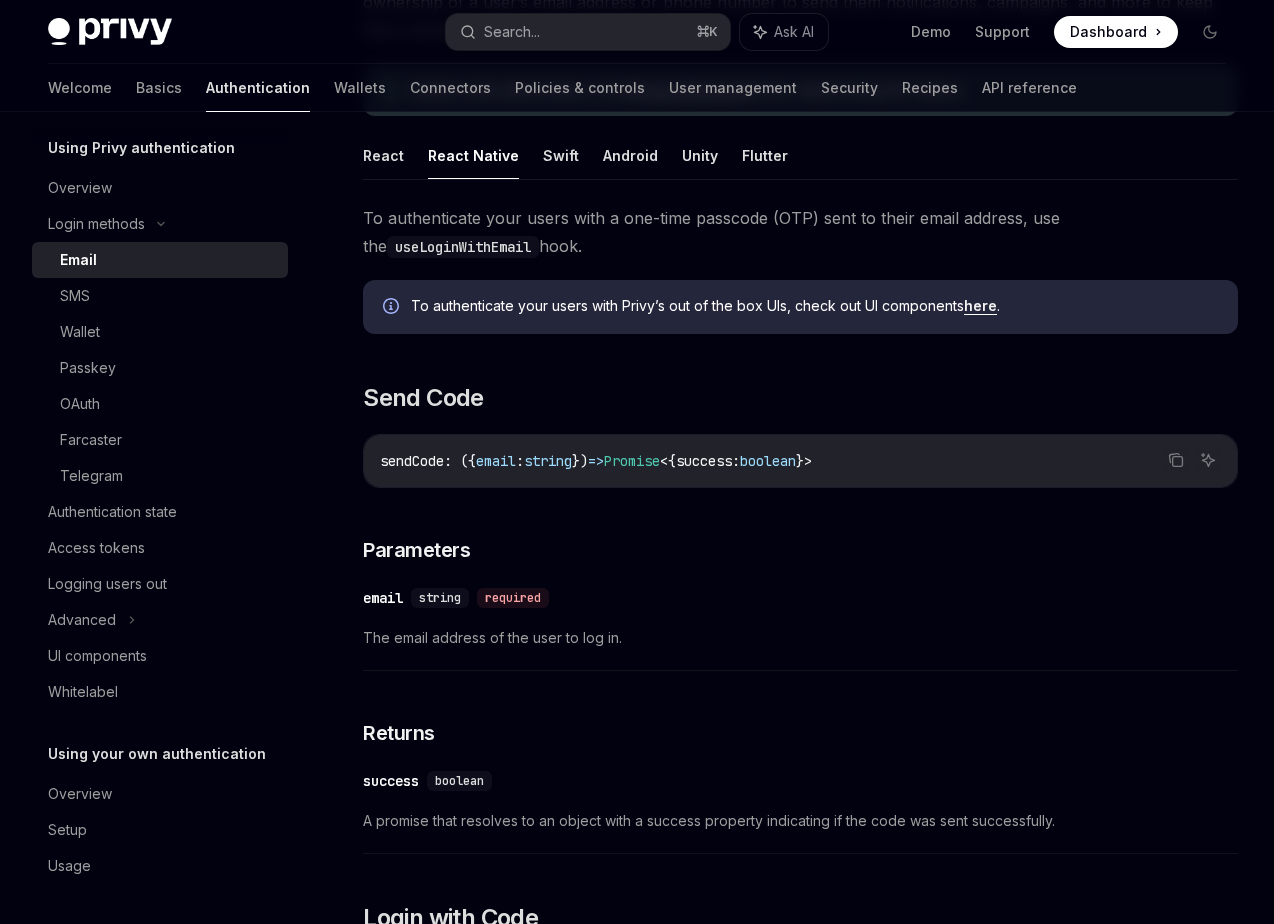 click on "To authenticate your users with a one-time passcode (OTP) sent to their [EMAIL] address, use the useLoginWithEmail hook. To authenticate your users with Privy’s out of the box UIs, check out UI components here. ​ Send Code Copy Ask AI sendCode : ({ email : string }) => Promise<{ success : boolean }>
​ Parameters ​ email string required The [EMAIL] address of the user to log in. ​ Returns ​ success boolean A promise that resolves to an object with a success property indicating if the code was sent successfully. ​ Login with Code Copy Ask AI loginWithCode : ({ code : string, email ?: string, disableSignup ?: boolean }) => Promise<{ user : PrivyUser; isNewUser : boolean }>
​ Parameters ​ code string required The one-time passcode sent to the user’s [EMAIL] address. ​ email string The user’s [EMAIL] address. Though this parameter is optional, it is highly recommended that you pass the user’s [EMAIL] address explicitly. ​ disableSignup boolean ​ Returns ​ user" at bounding box center (800, 2203) 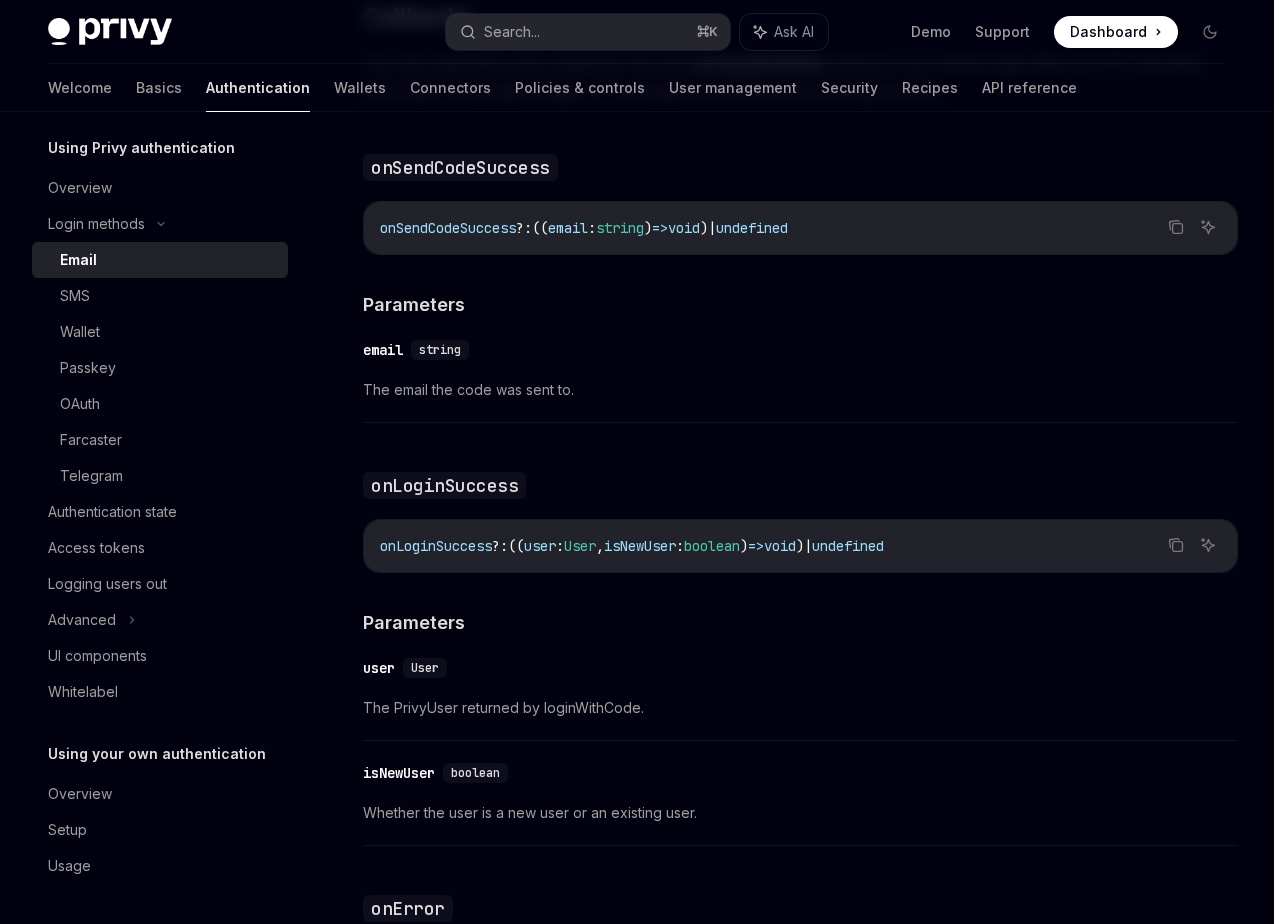 scroll, scrollTop: 3061, scrollLeft: 0, axis: vertical 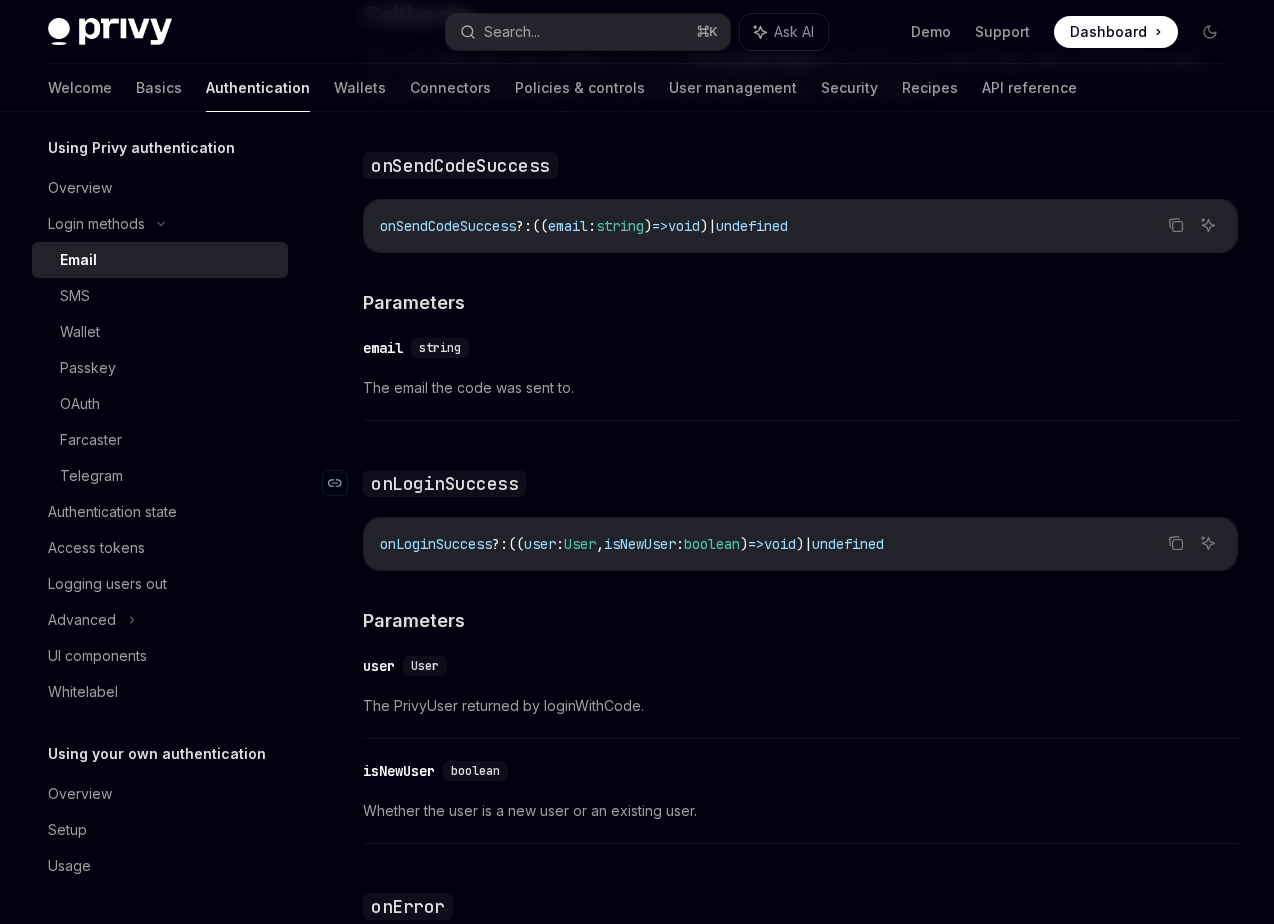 click on "onLoginSuccess" at bounding box center (444, 483) 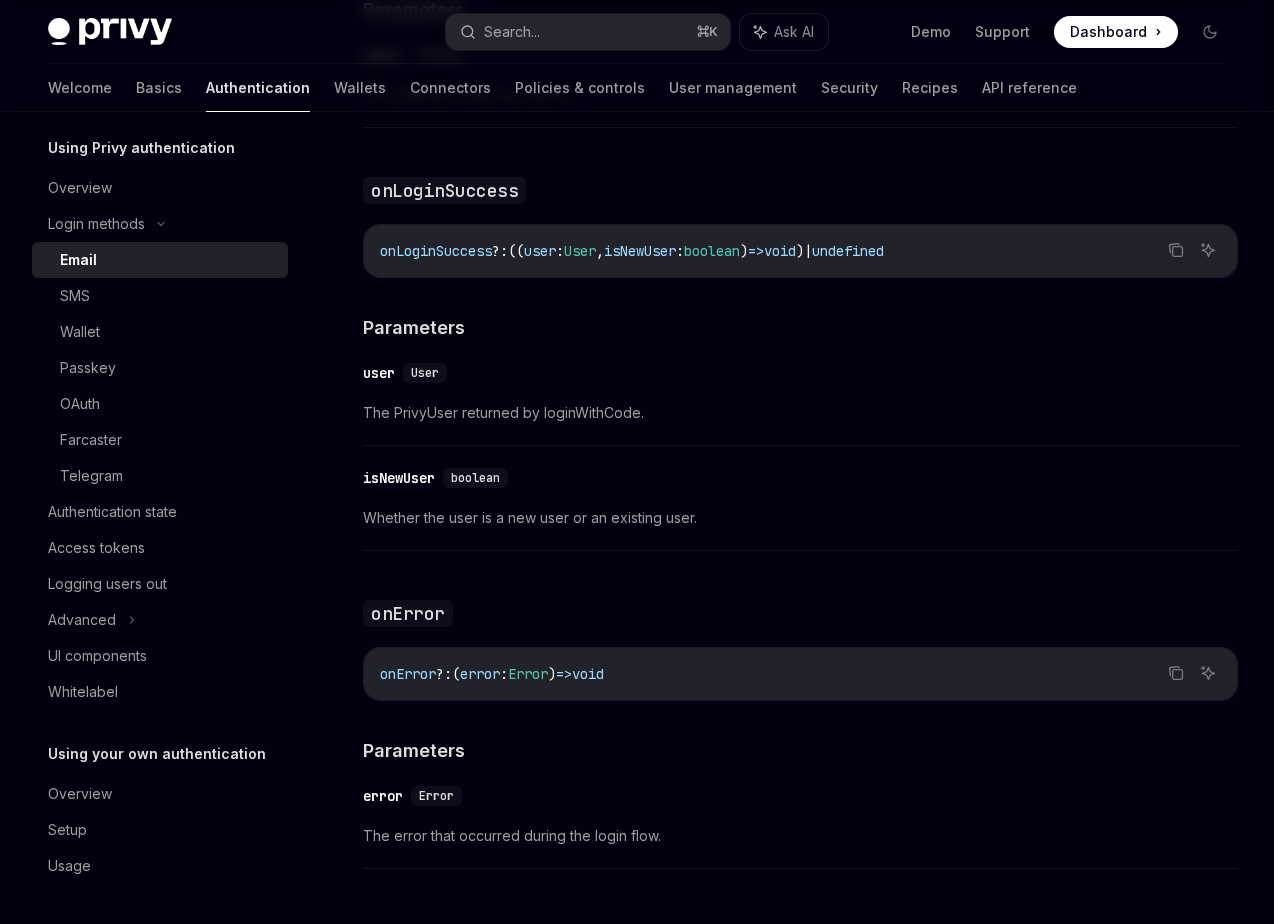 scroll, scrollTop: 3386, scrollLeft: 0, axis: vertical 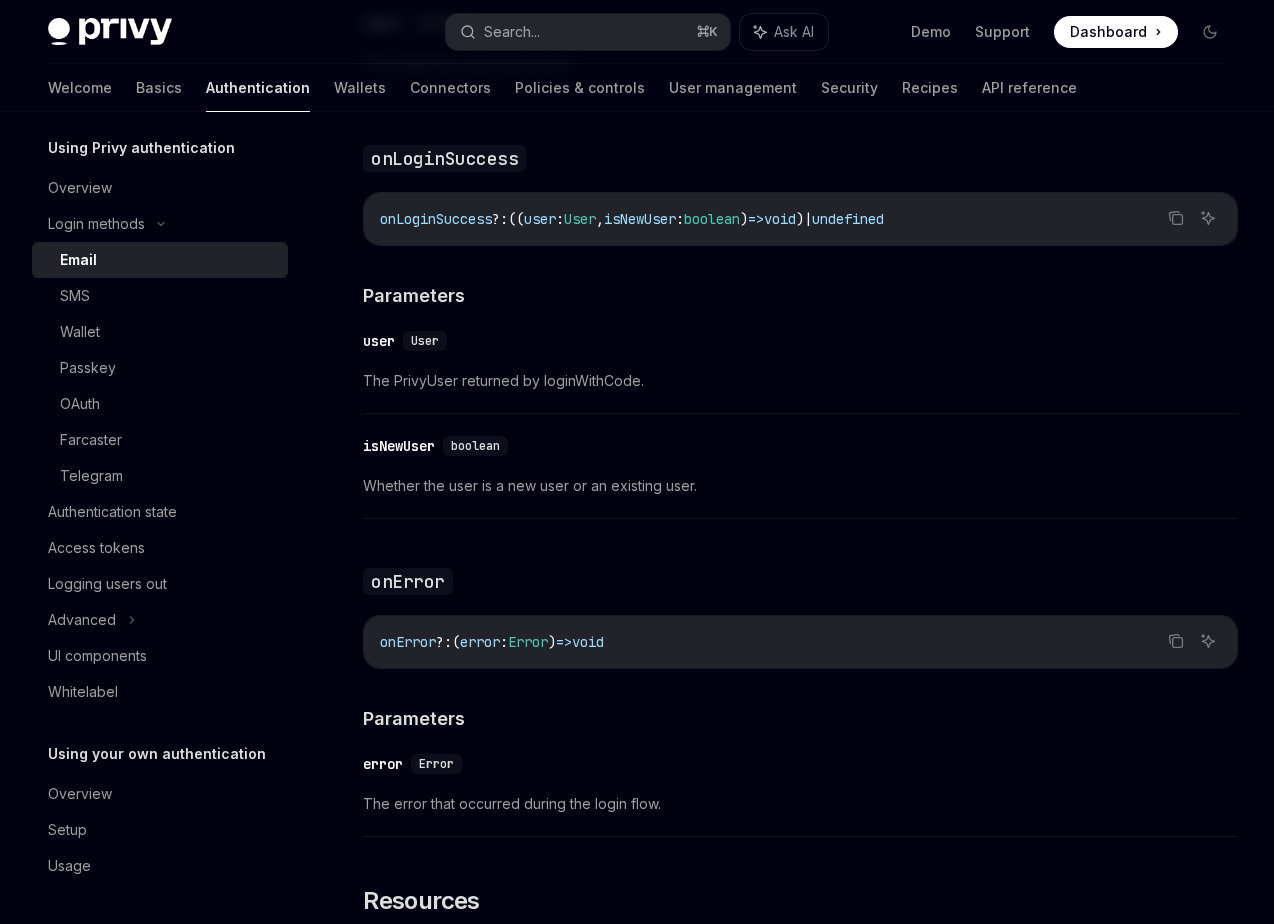 click on "onLoginSuccess" at bounding box center (436, 219) 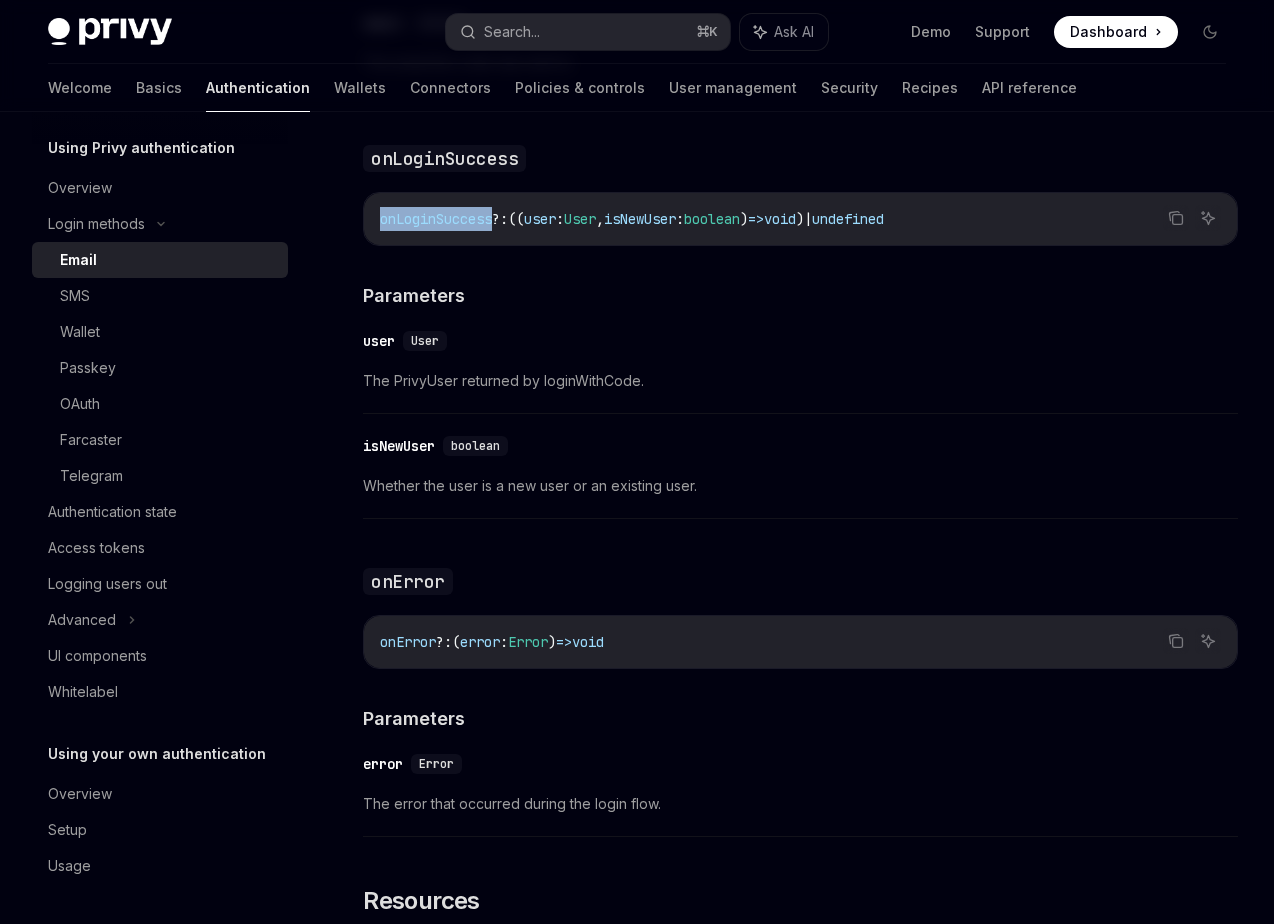click on "onLoginSuccess" at bounding box center [436, 219] 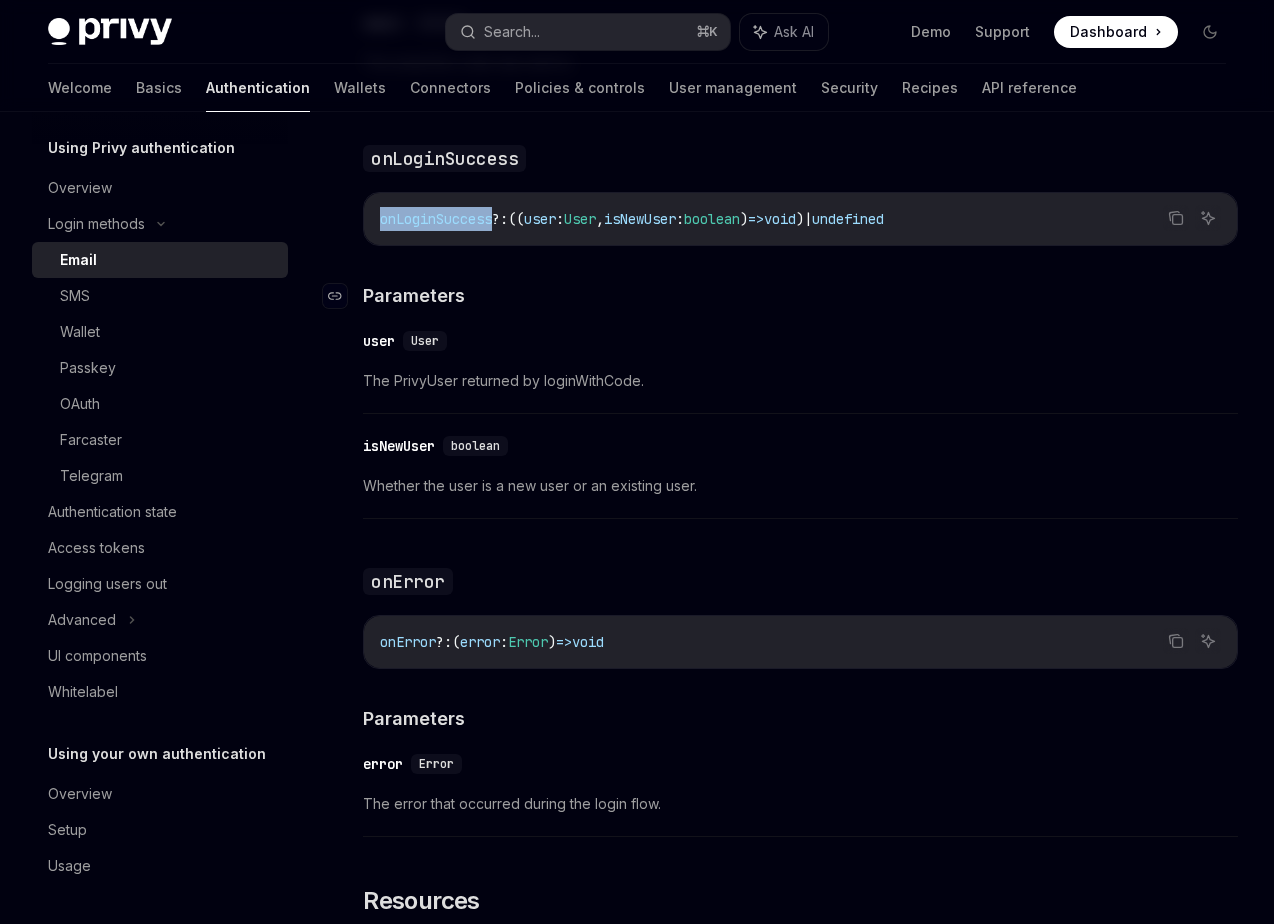 copy on "onLoginSuccess" 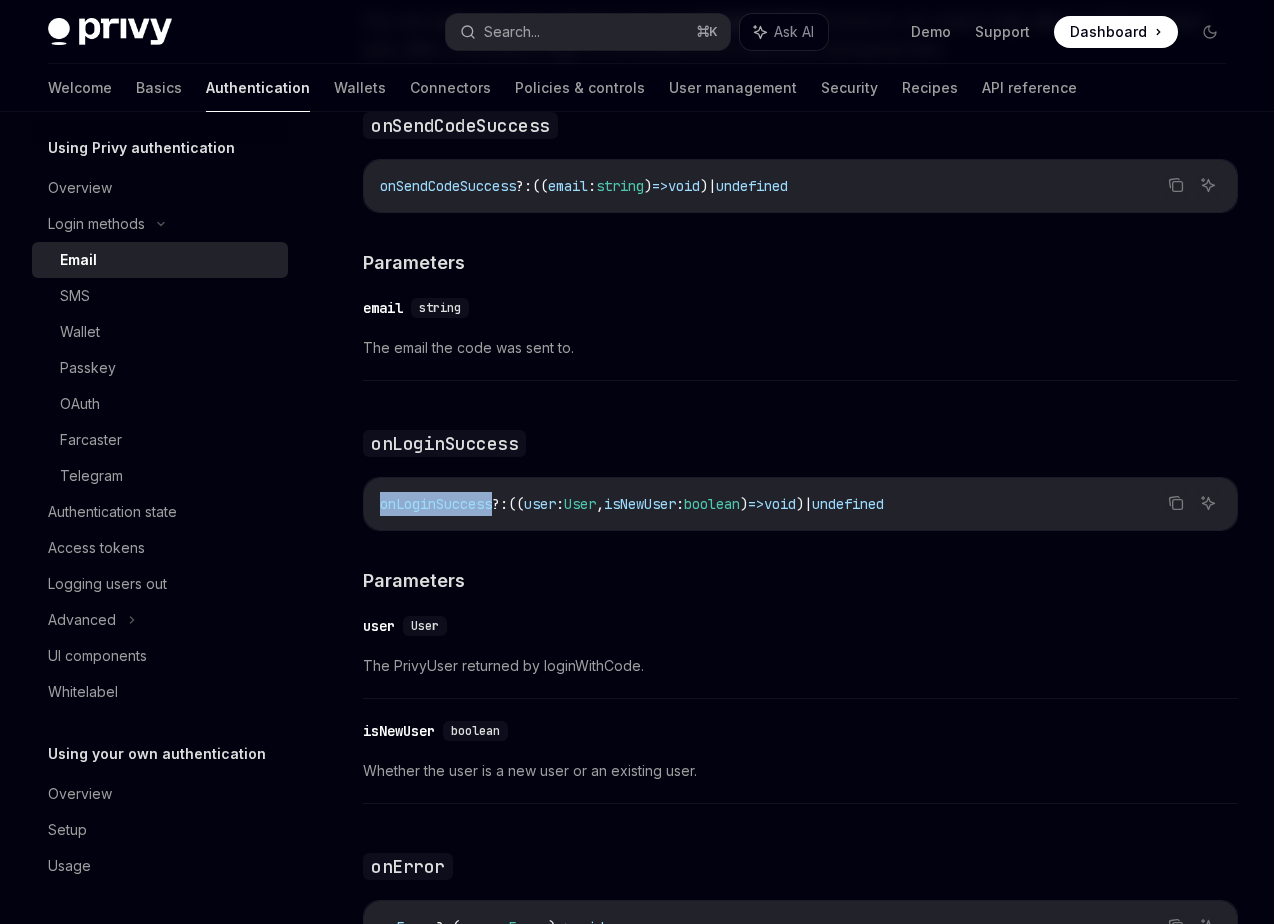 scroll, scrollTop: 3099, scrollLeft: 0, axis: vertical 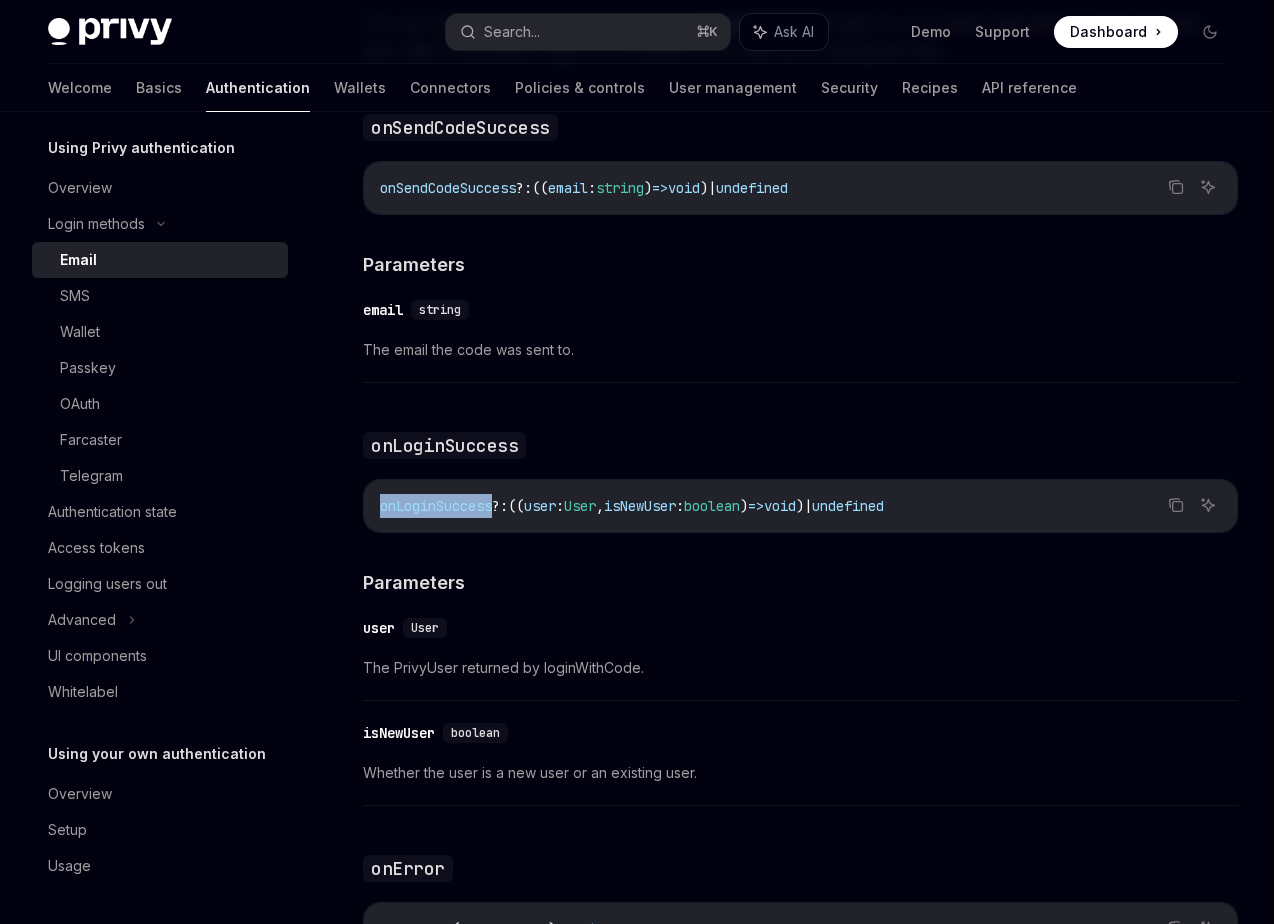drag, startPoint x: 792, startPoint y: 517, endPoint x: 541, endPoint y: 518, distance: 251.002 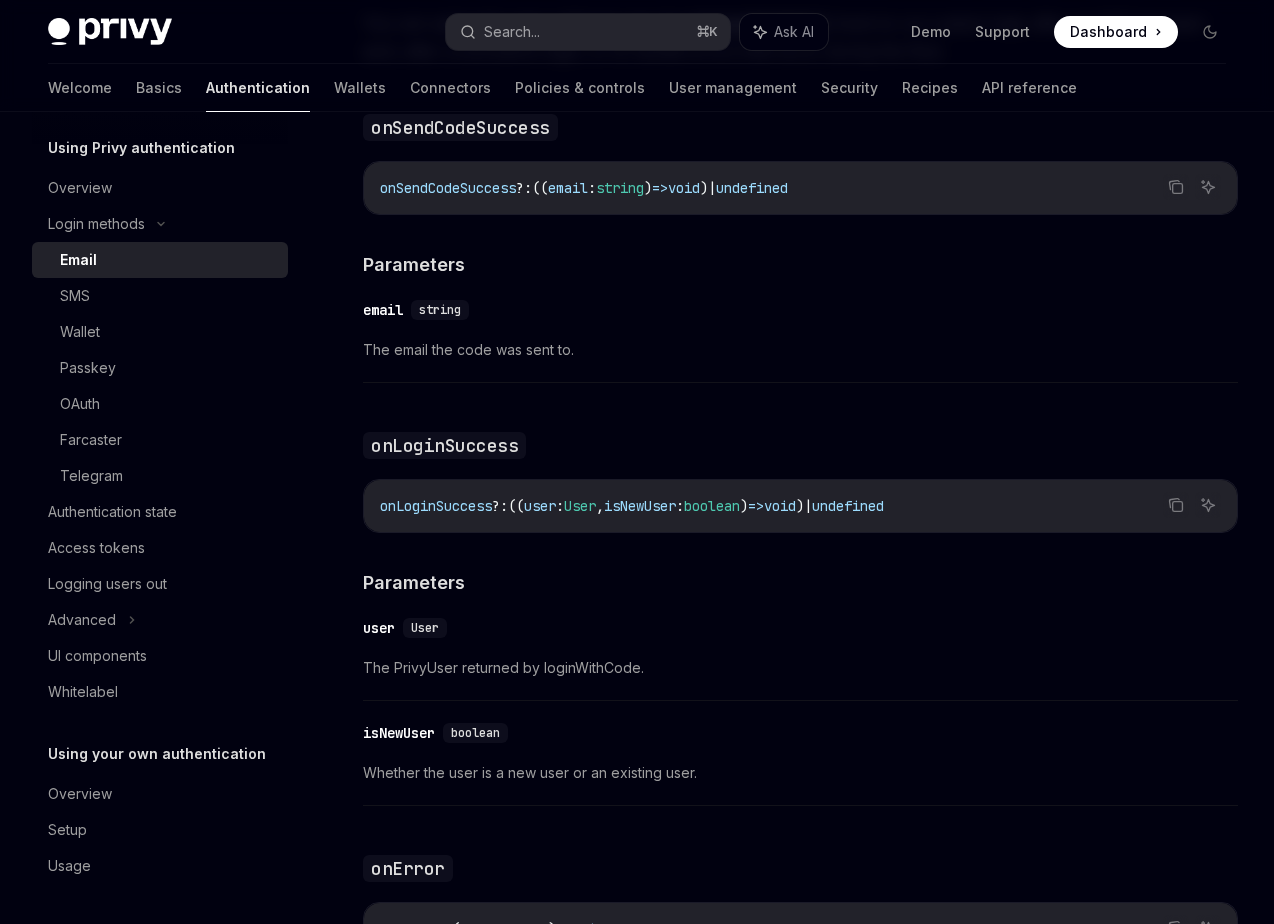 click on "onLoginSuccess" at bounding box center [436, 506] 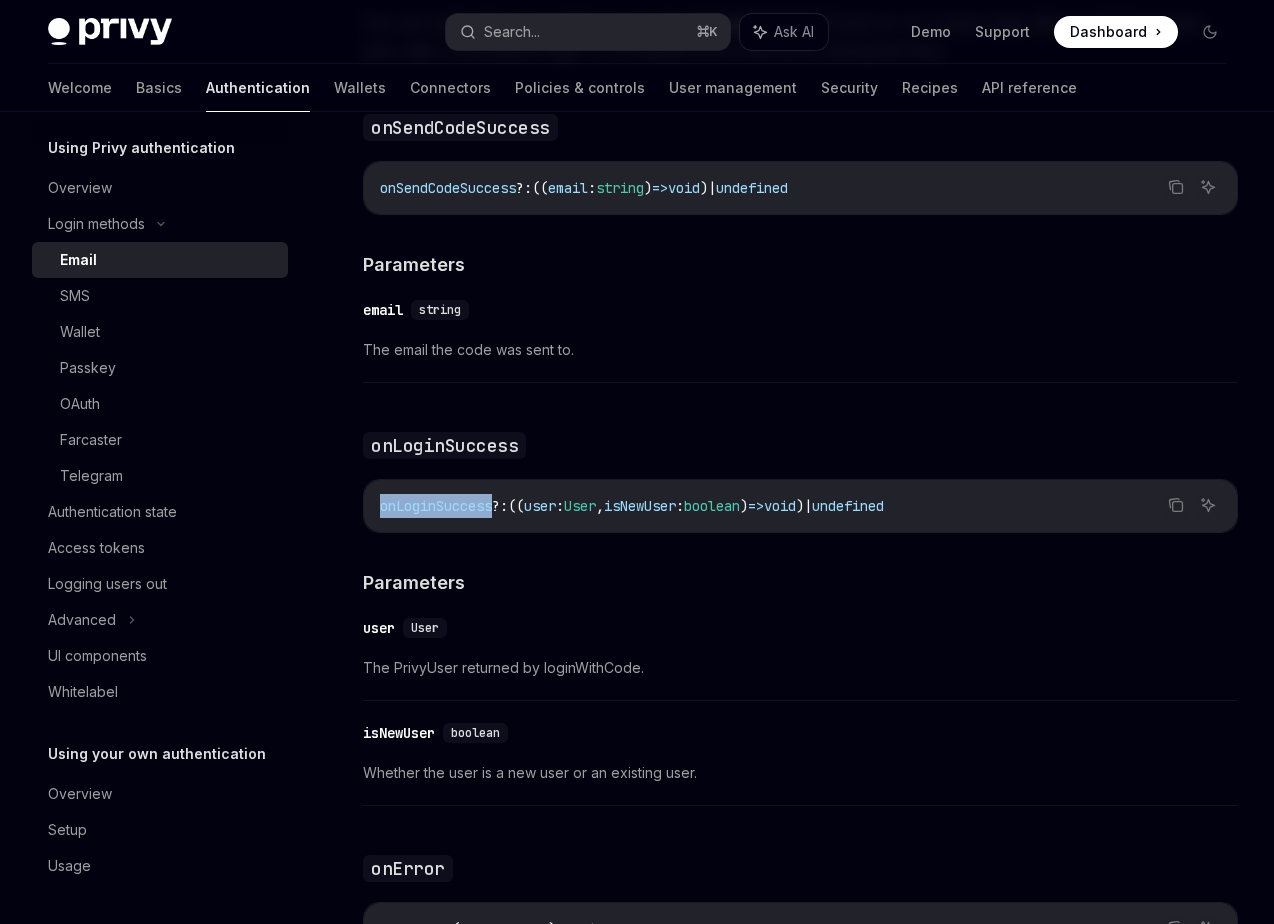 click on "onLoginSuccess" at bounding box center (436, 506) 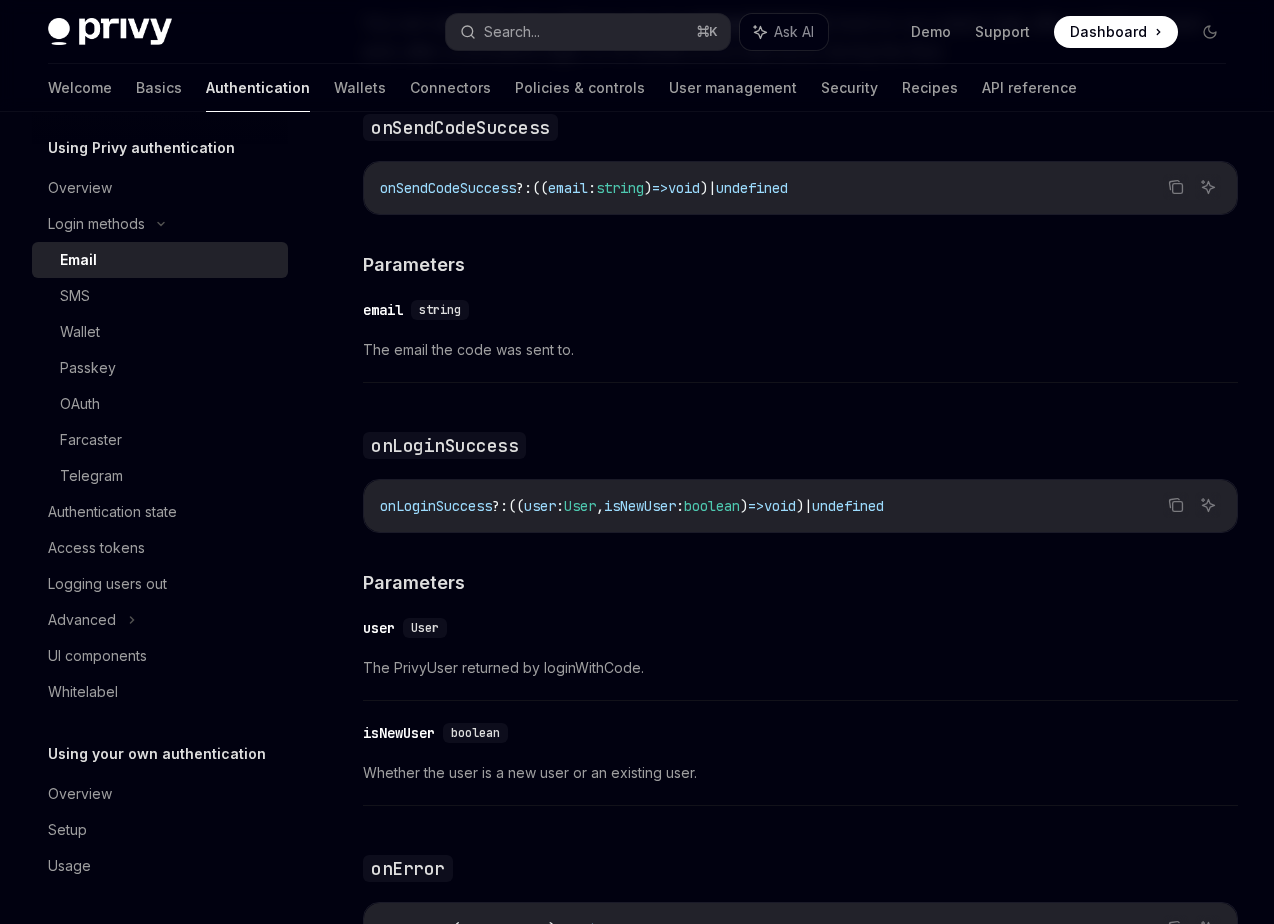 click on "onLoginSuccess" at bounding box center [436, 506] 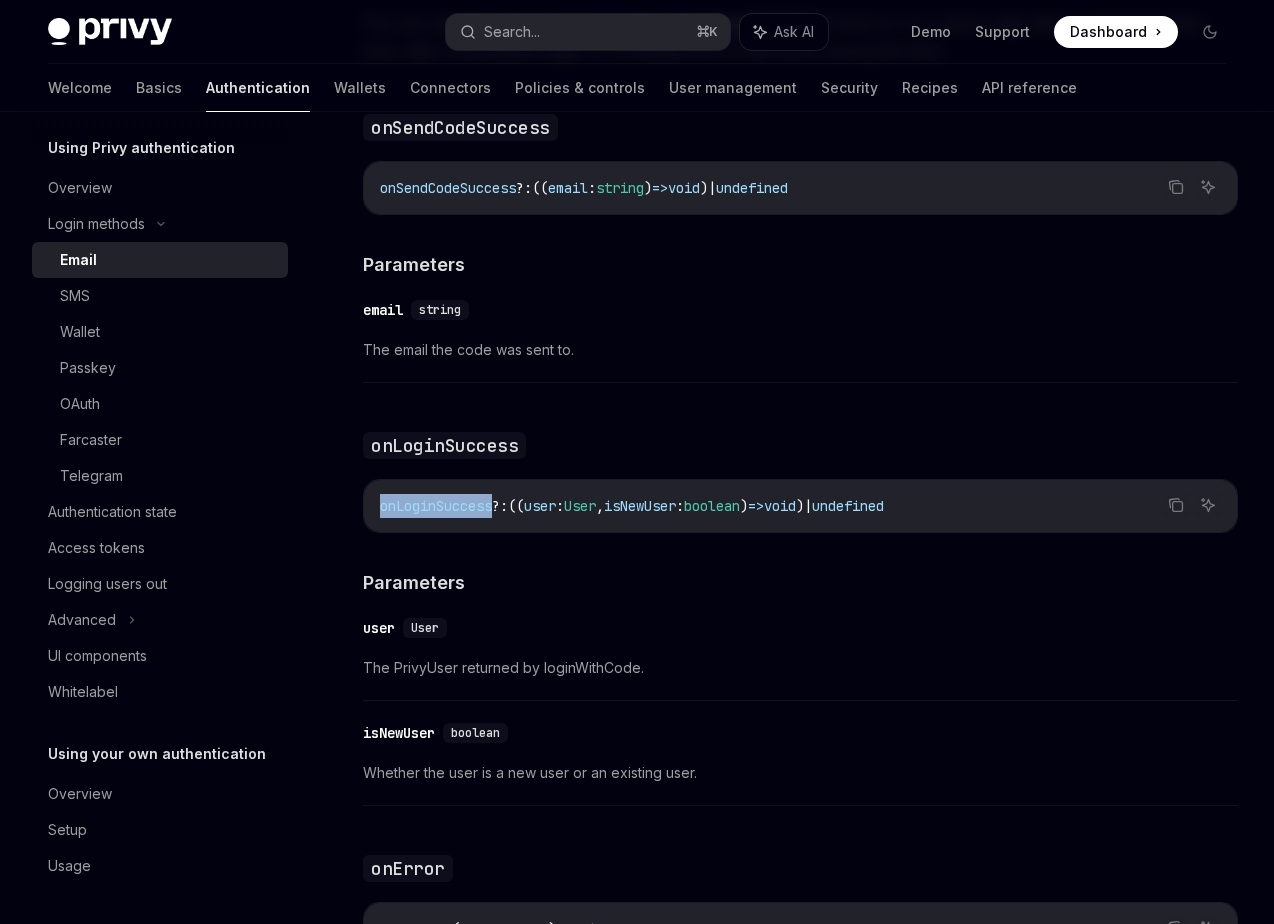 click on "onLoginSuccess" at bounding box center (436, 506) 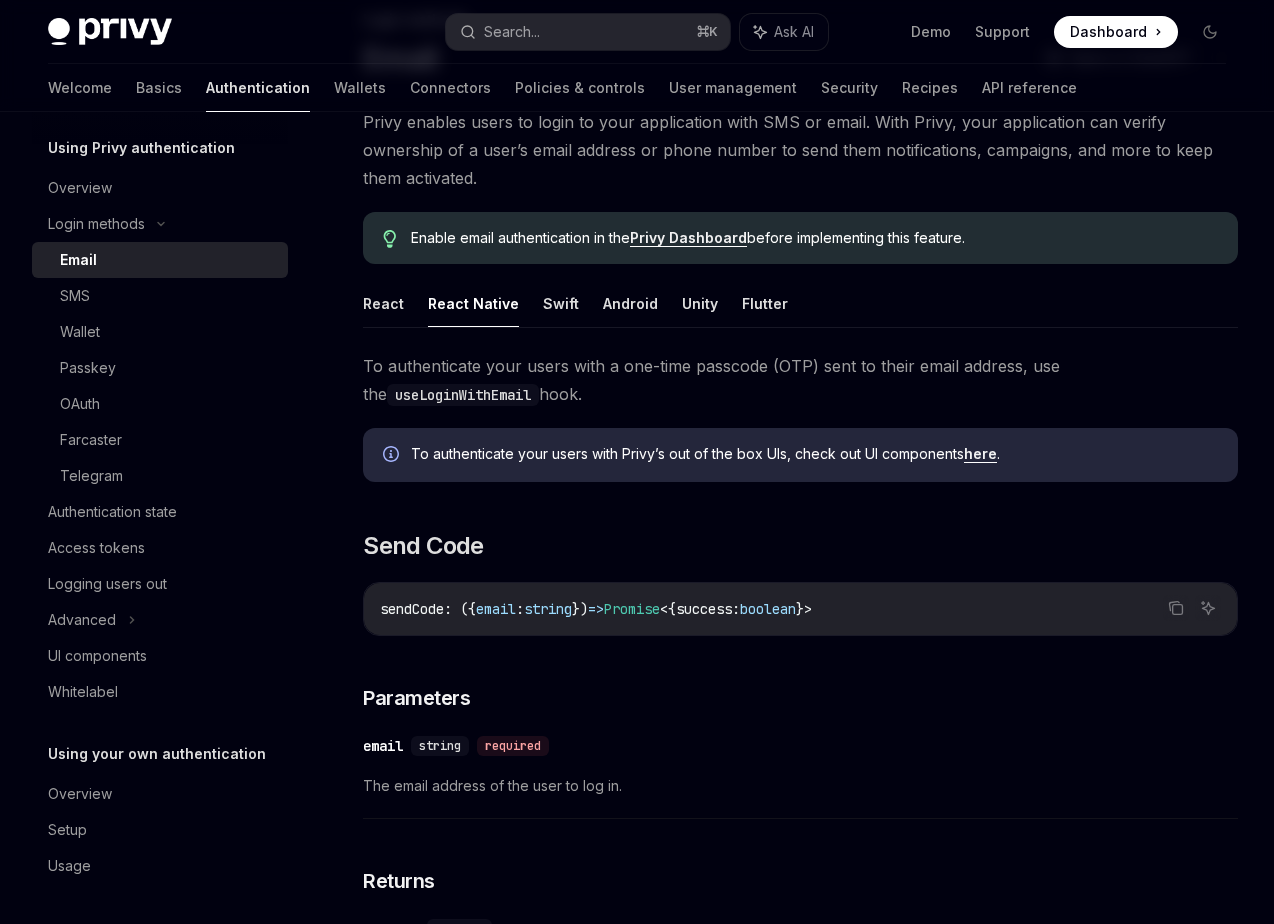 scroll, scrollTop: 0, scrollLeft: 0, axis: both 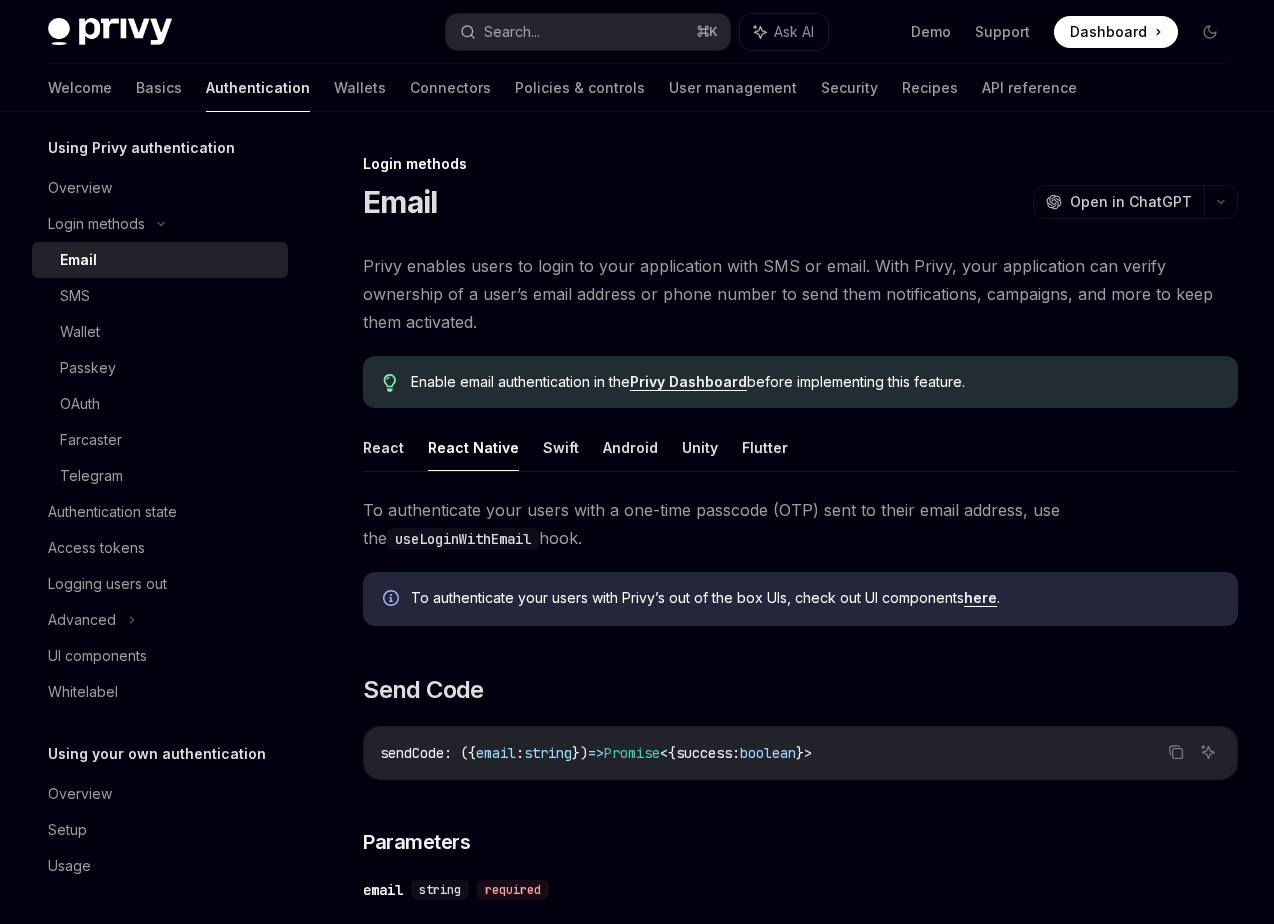 click on "React Native" at bounding box center (473, 447) 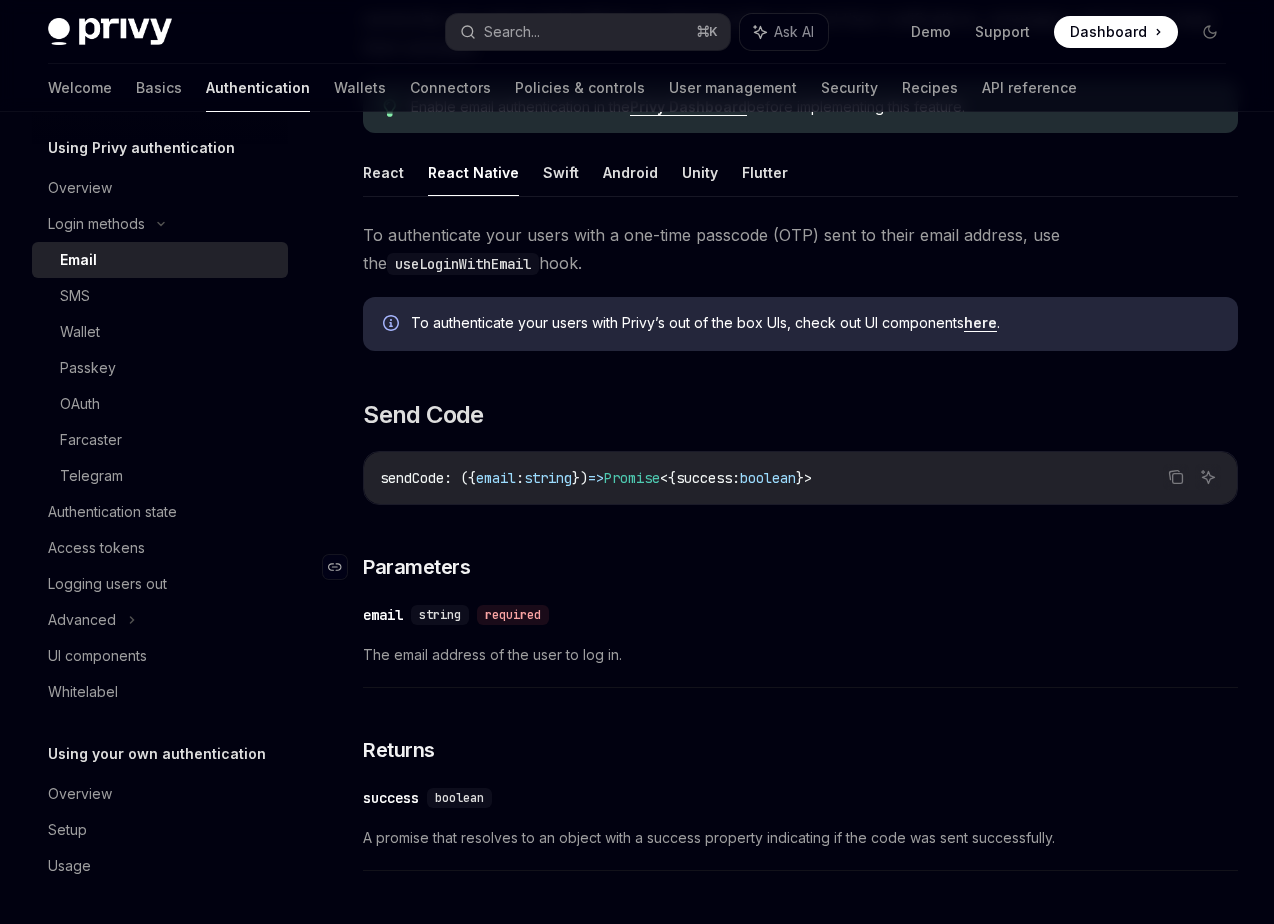 scroll, scrollTop: 273, scrollLeft: 0, axis: vertical 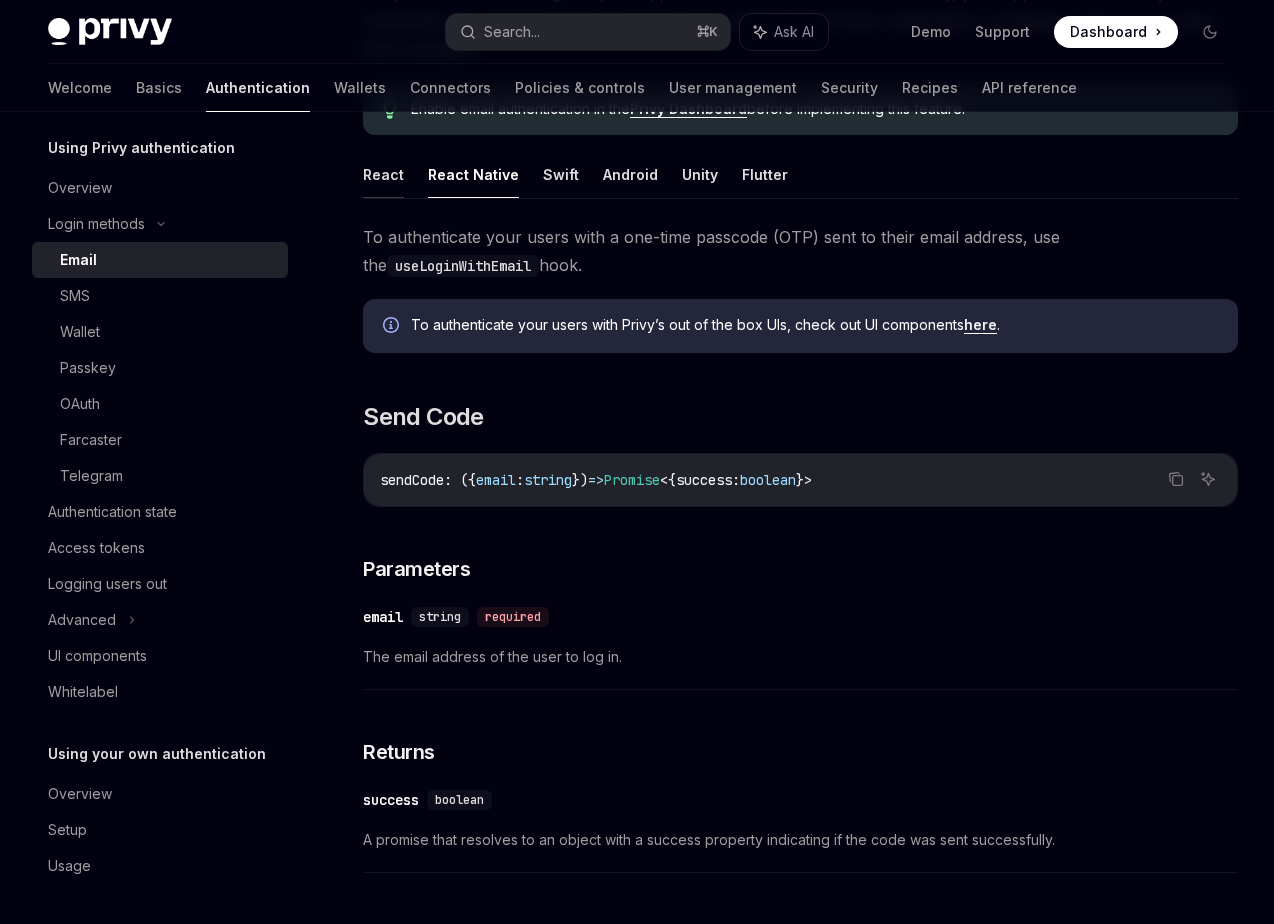click on "React" at bounding box center [383, 174] 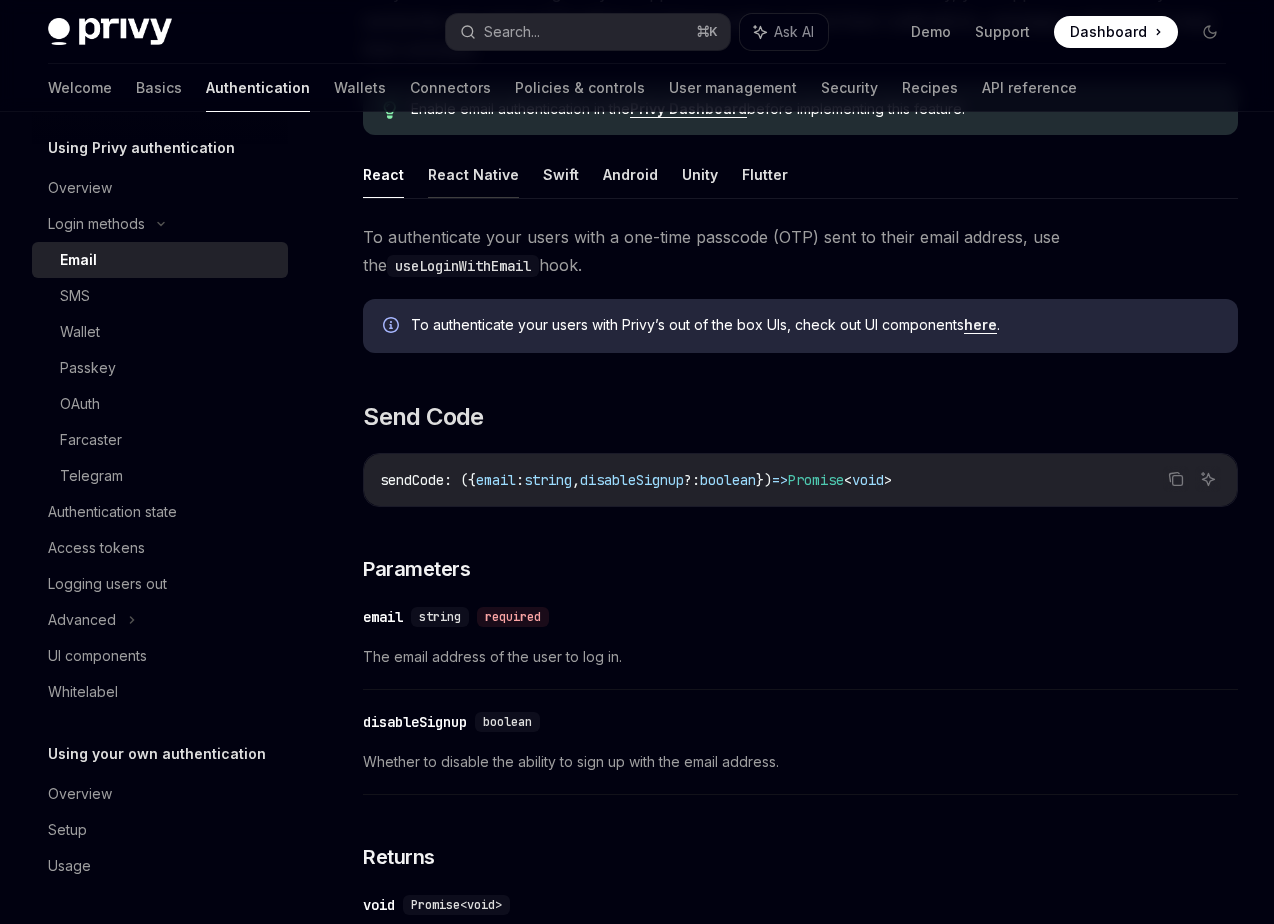 click on "React Native" at bounding box center (473, 174) 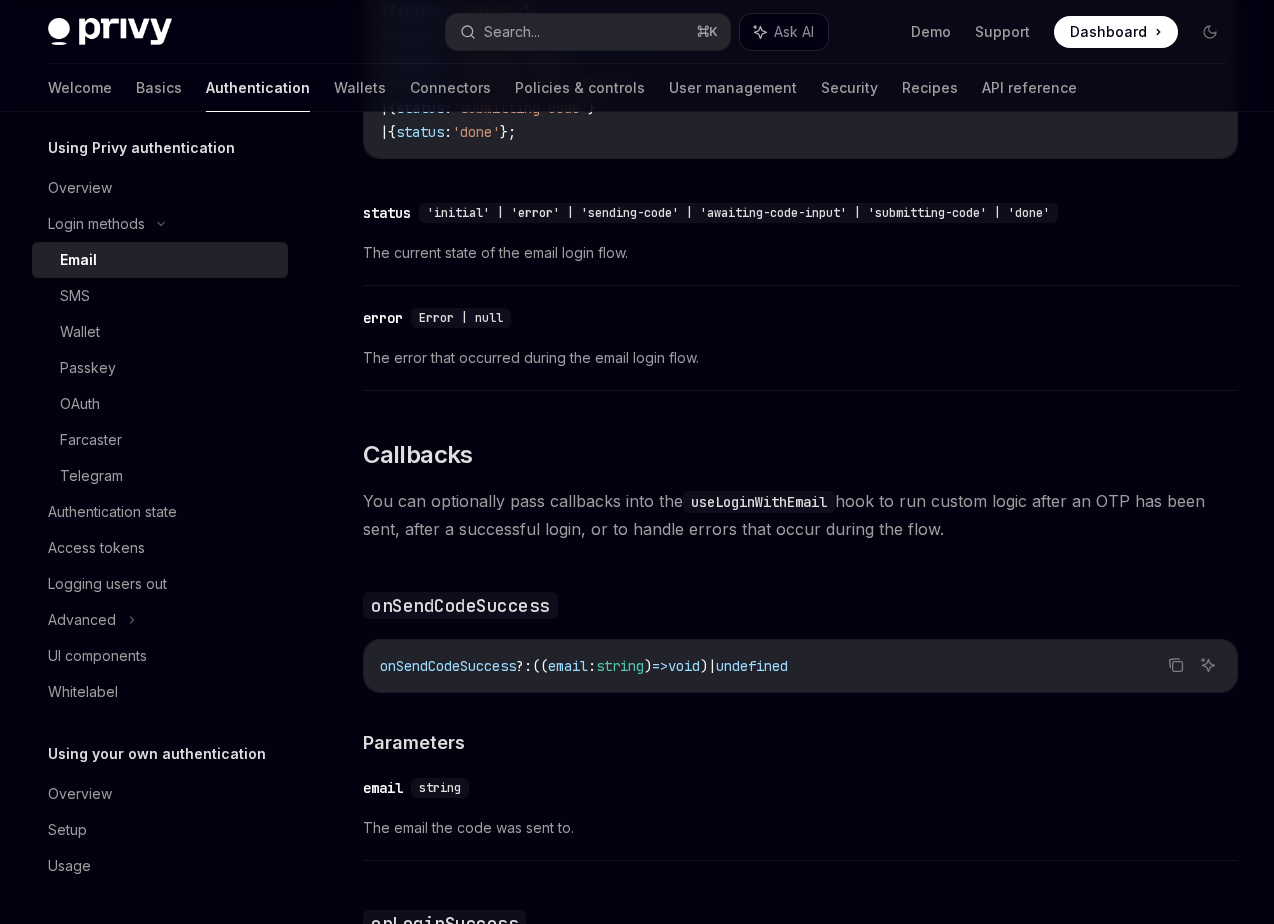 scroll, scrollTop: 2631, scrollLeft: 0, axis: vertical 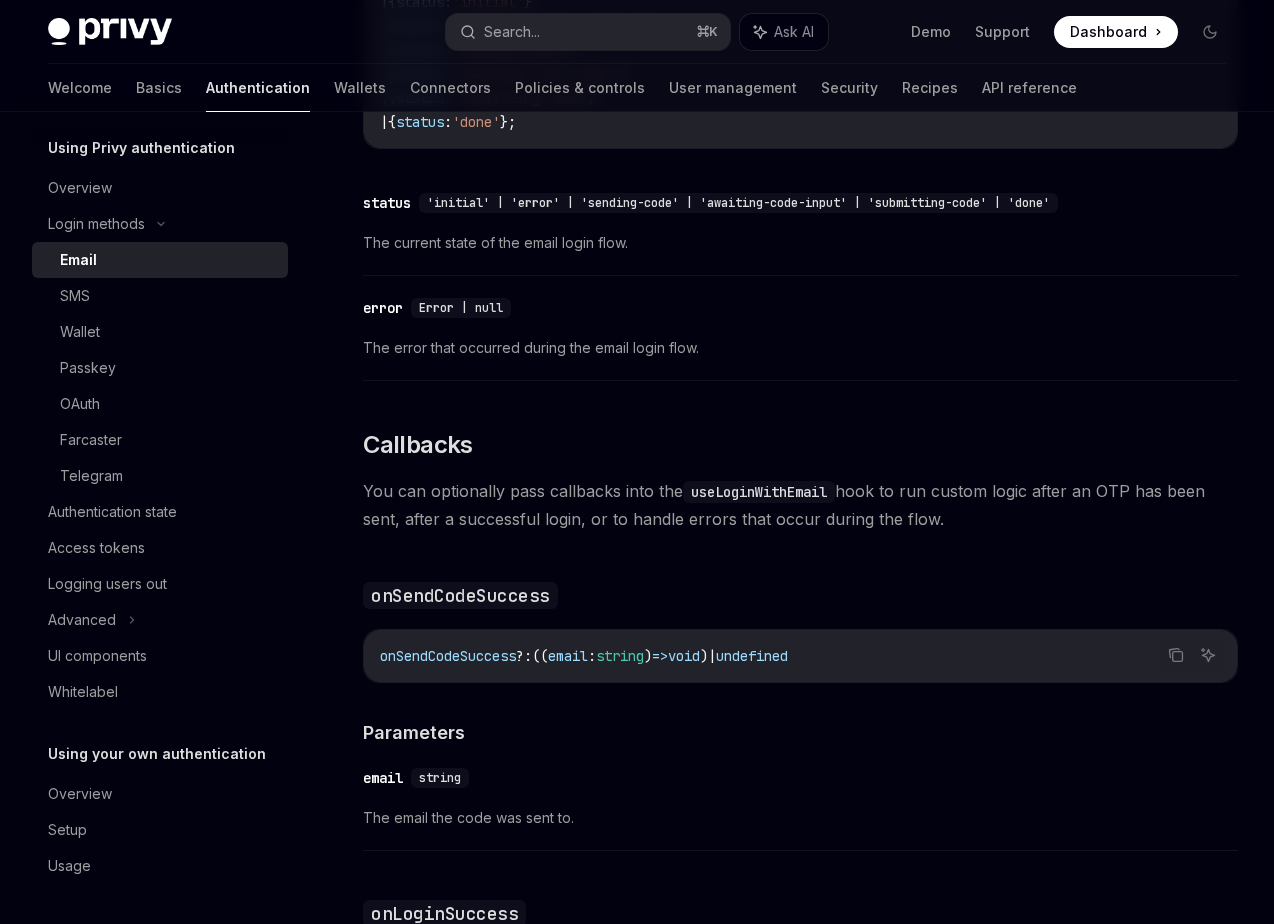click on "useLoginWithEmail" at bounding box center [759, 492] 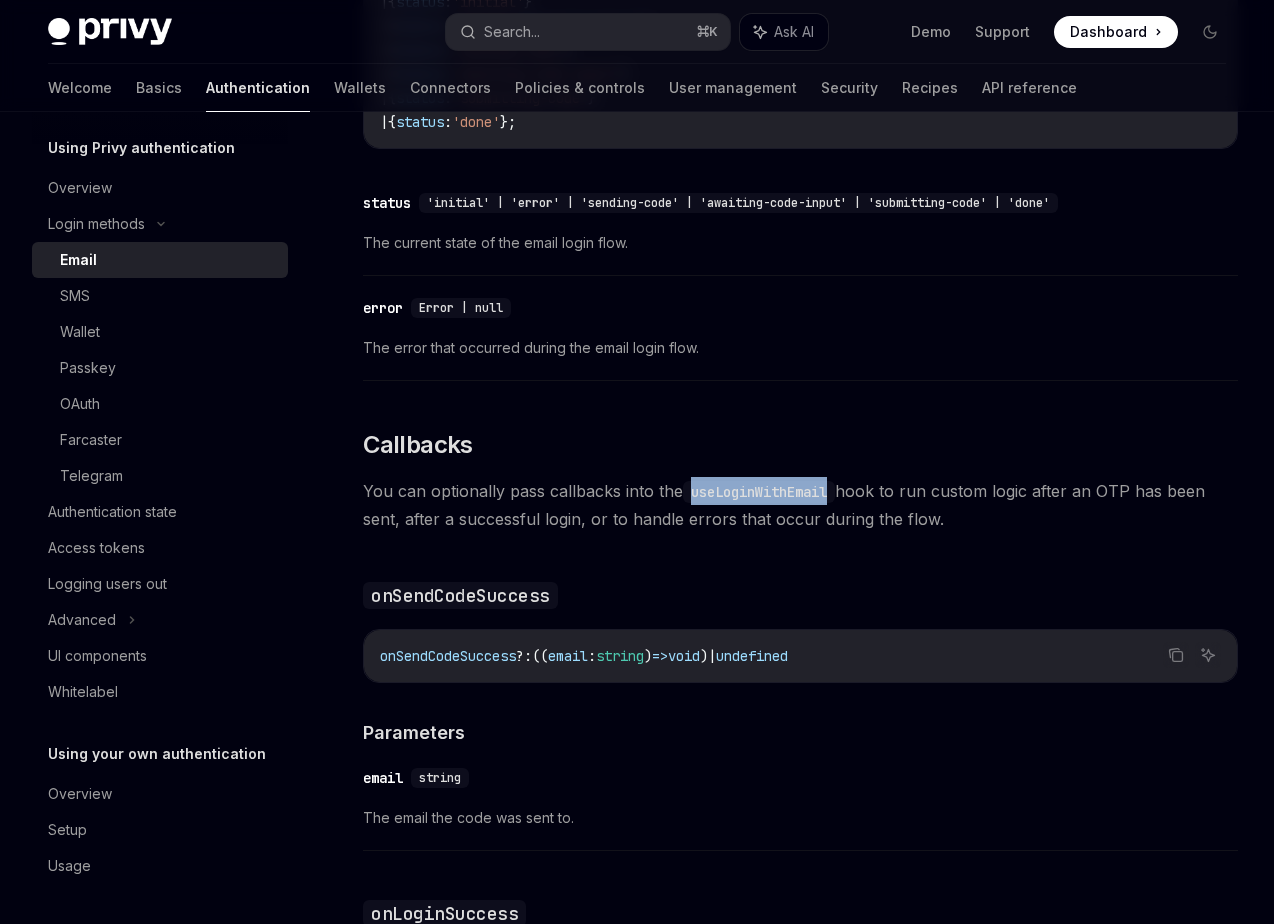 click on "useLoginWithEmail" at bounding box center [759, 492] 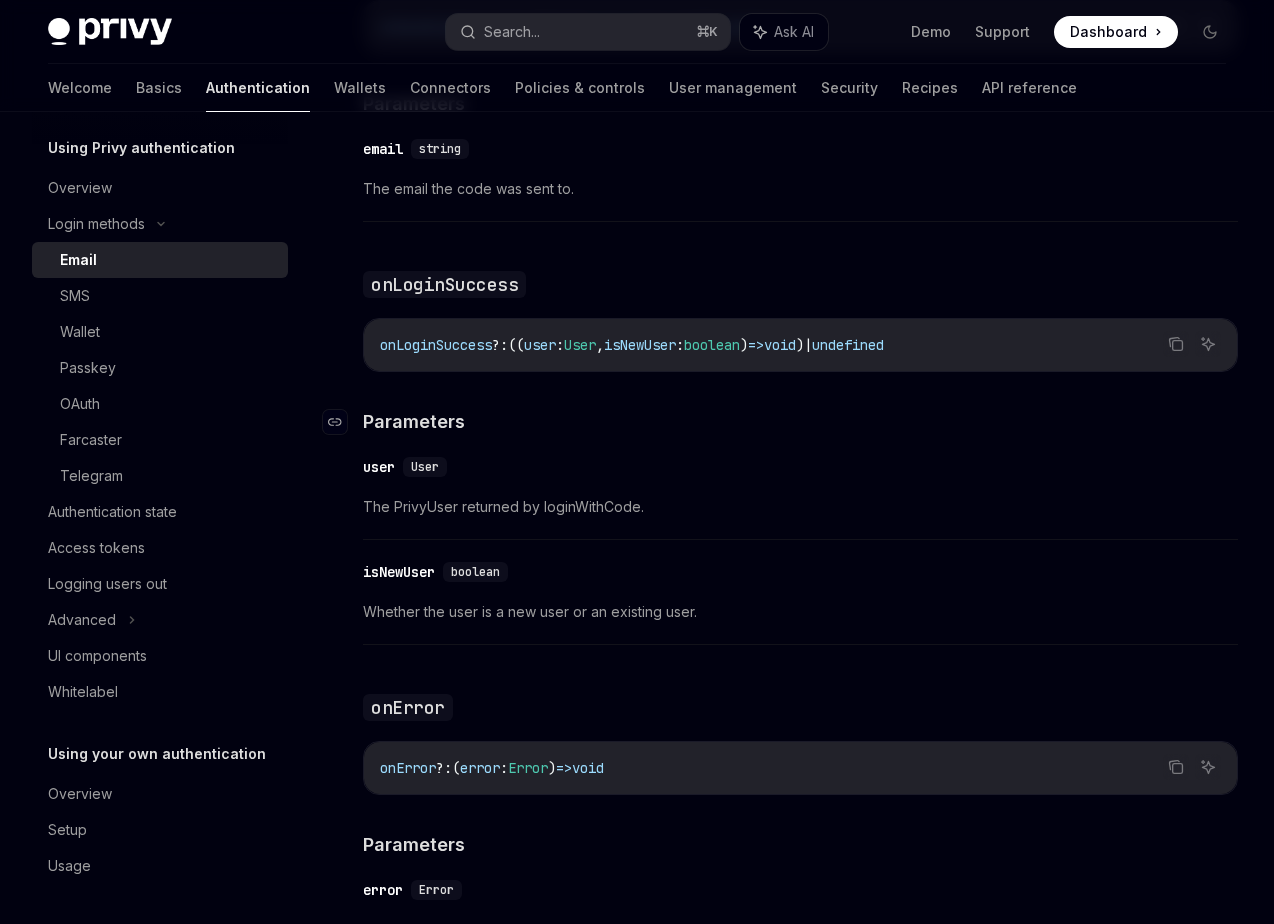 scroll, scrollTop: 3263, scrollLeft: 0, axis: vertical 